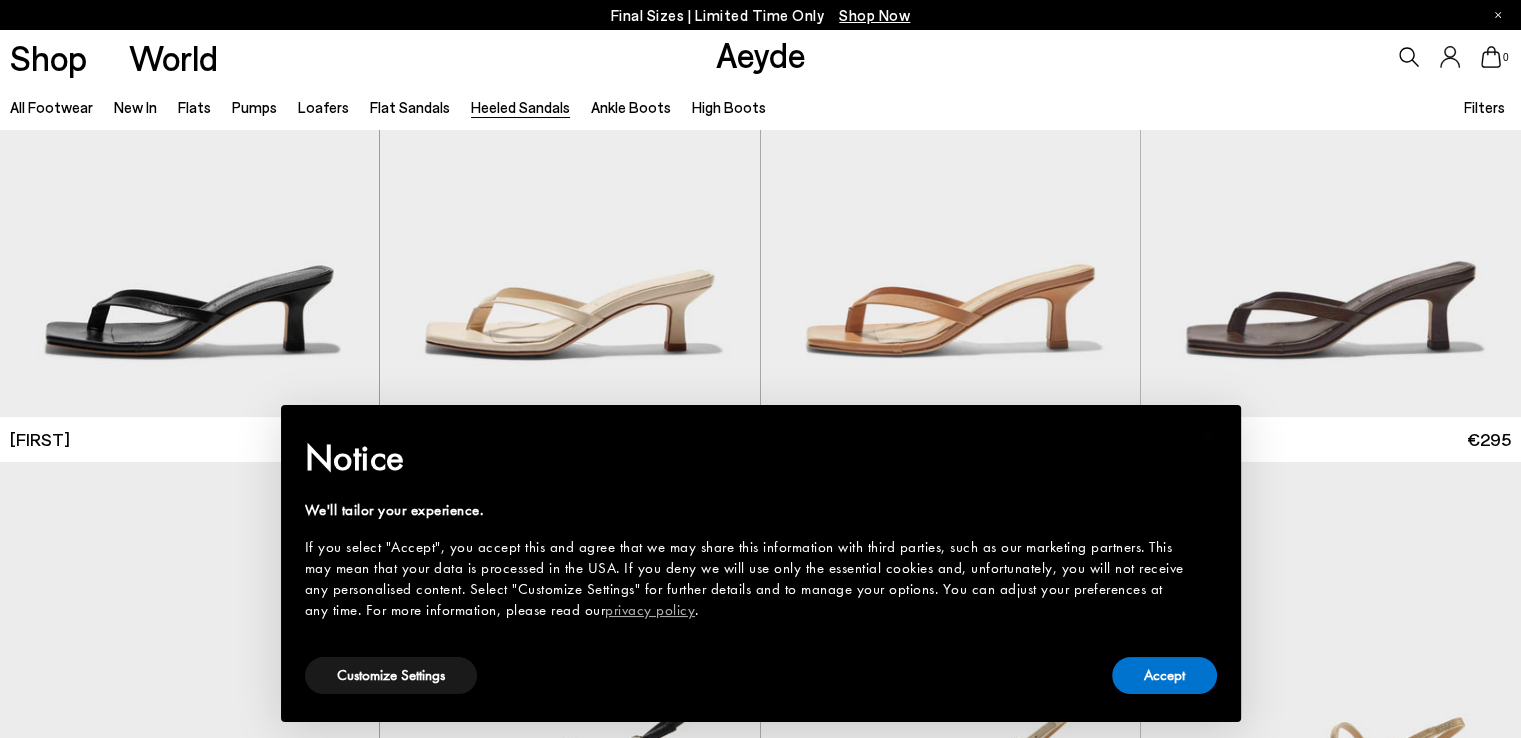 scroll, scrollTop: 400, scrollLeft: 0, axis: vertical 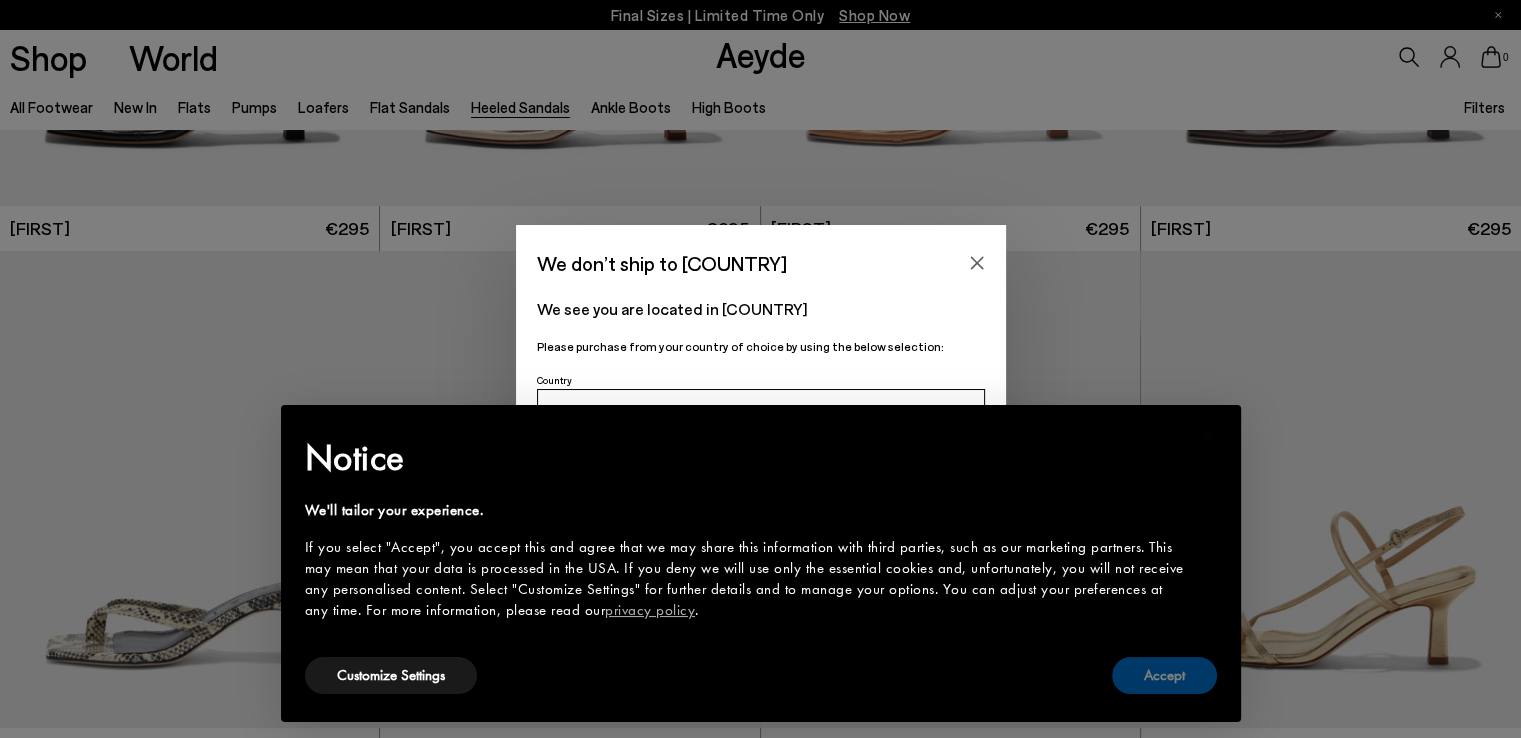 click on "Accept" at bounding box center [1164, 675] 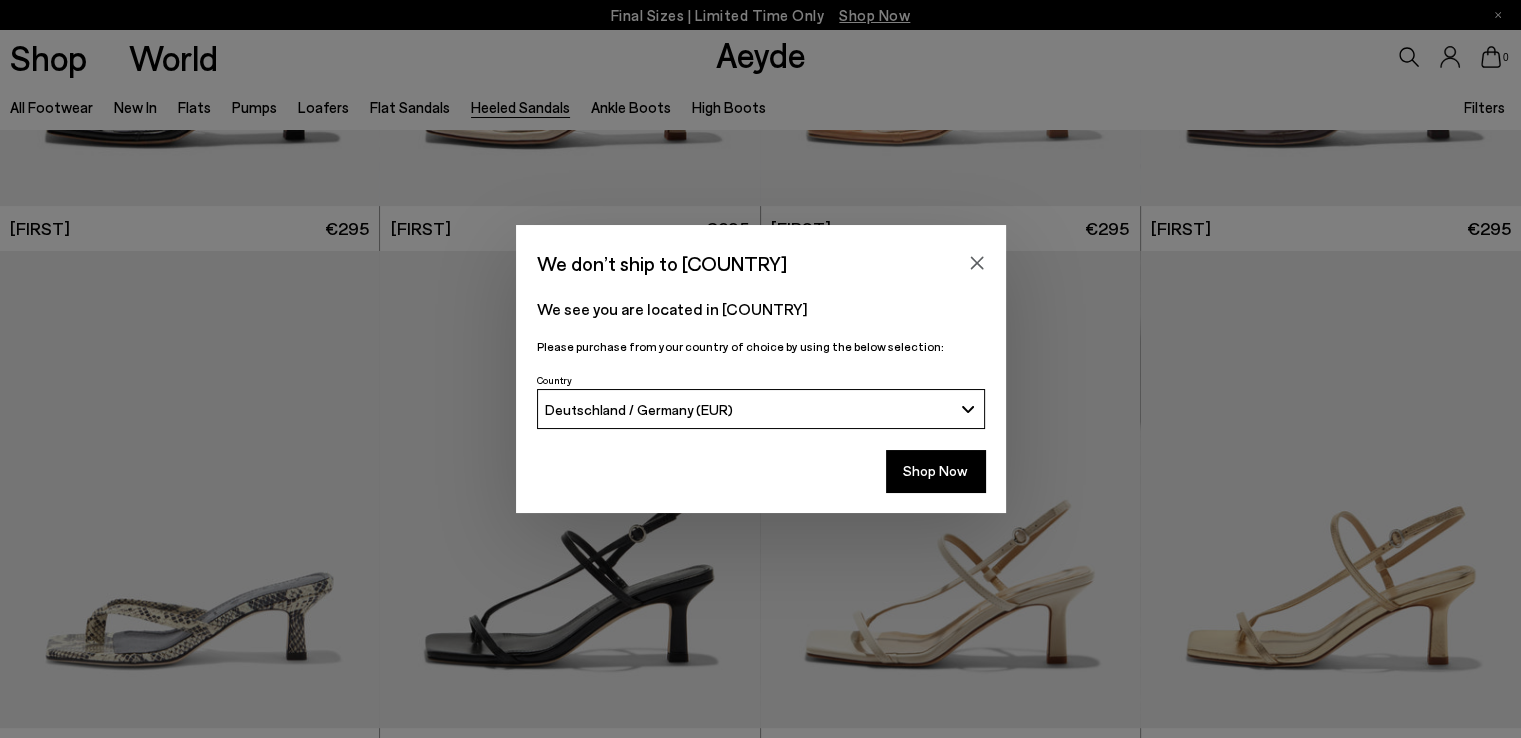 click on "Deutschland / Germany (EUR)" at bounding box center [748, 409] 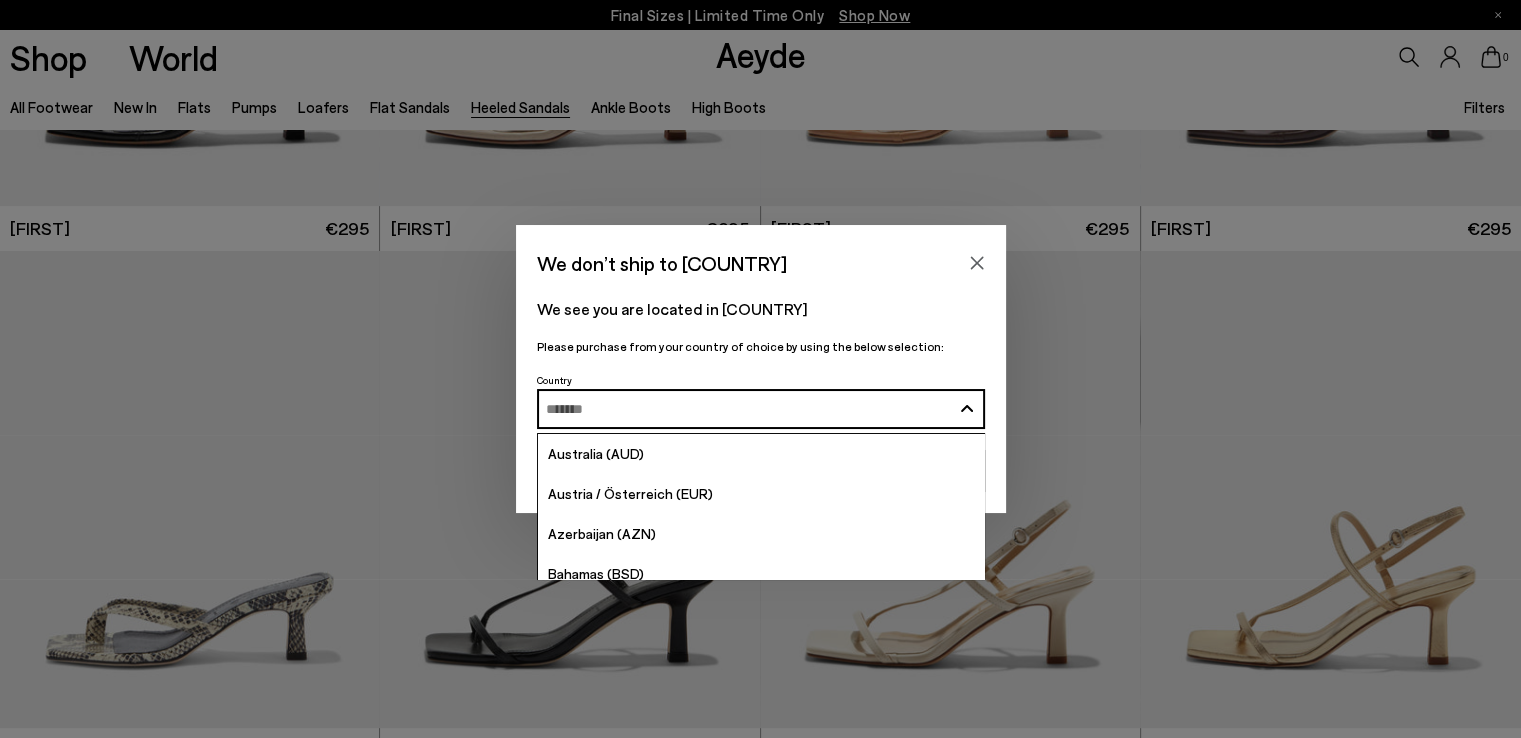 scroll, scrollTop: 0, scrollLeft: 0, axis: both 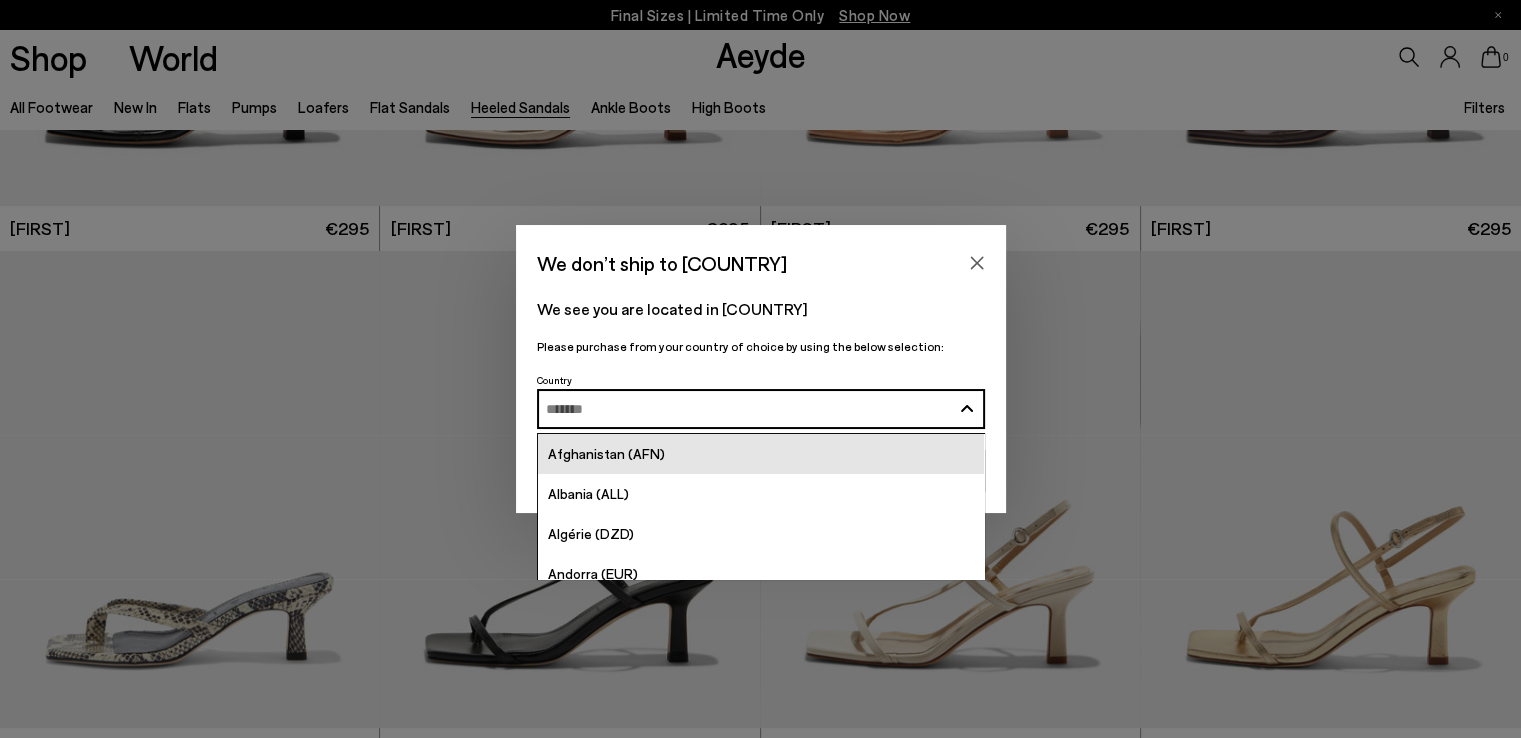 click on "Afghanistan (AFN)" at bounding box center (761, 454) 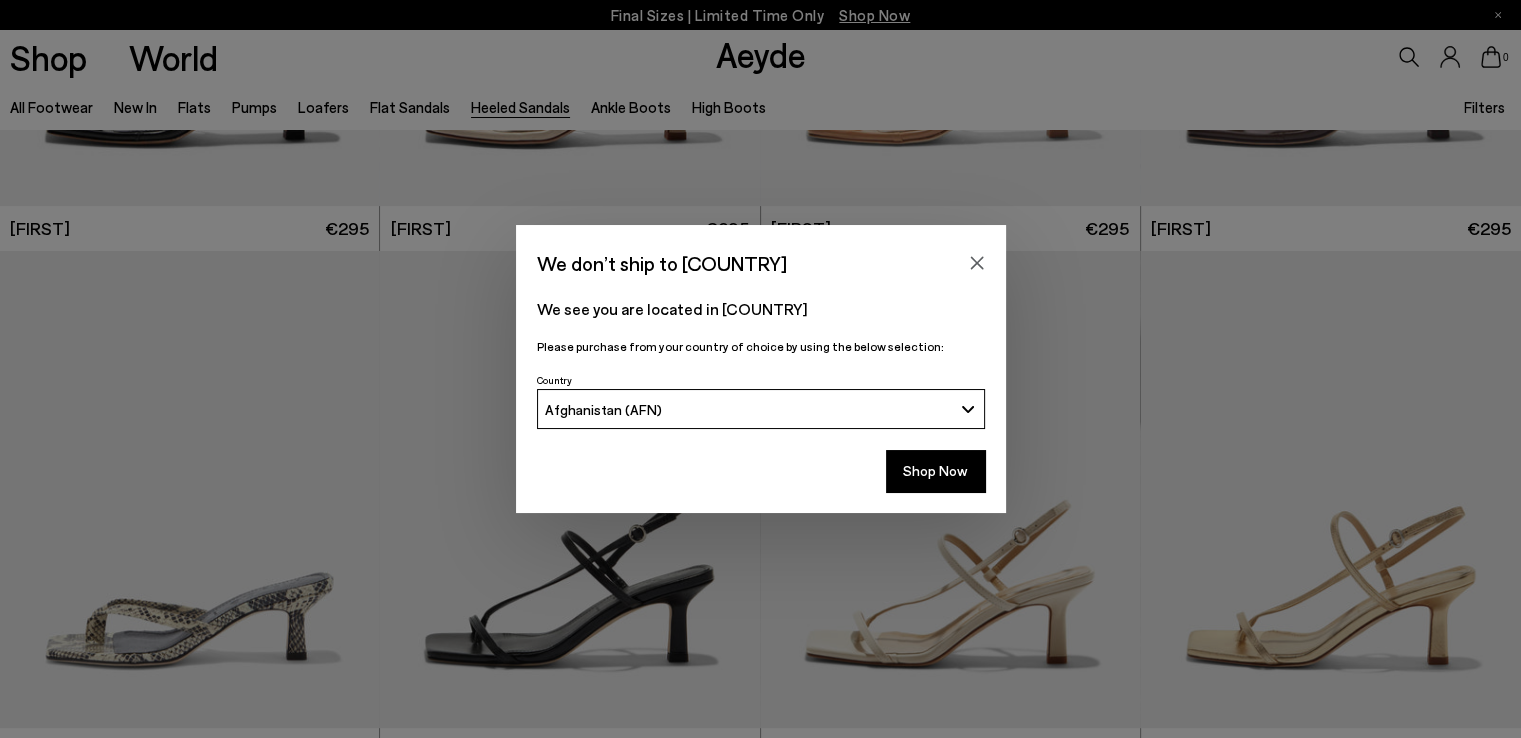 click on "Shop Now" at bounding box center [761, 471] 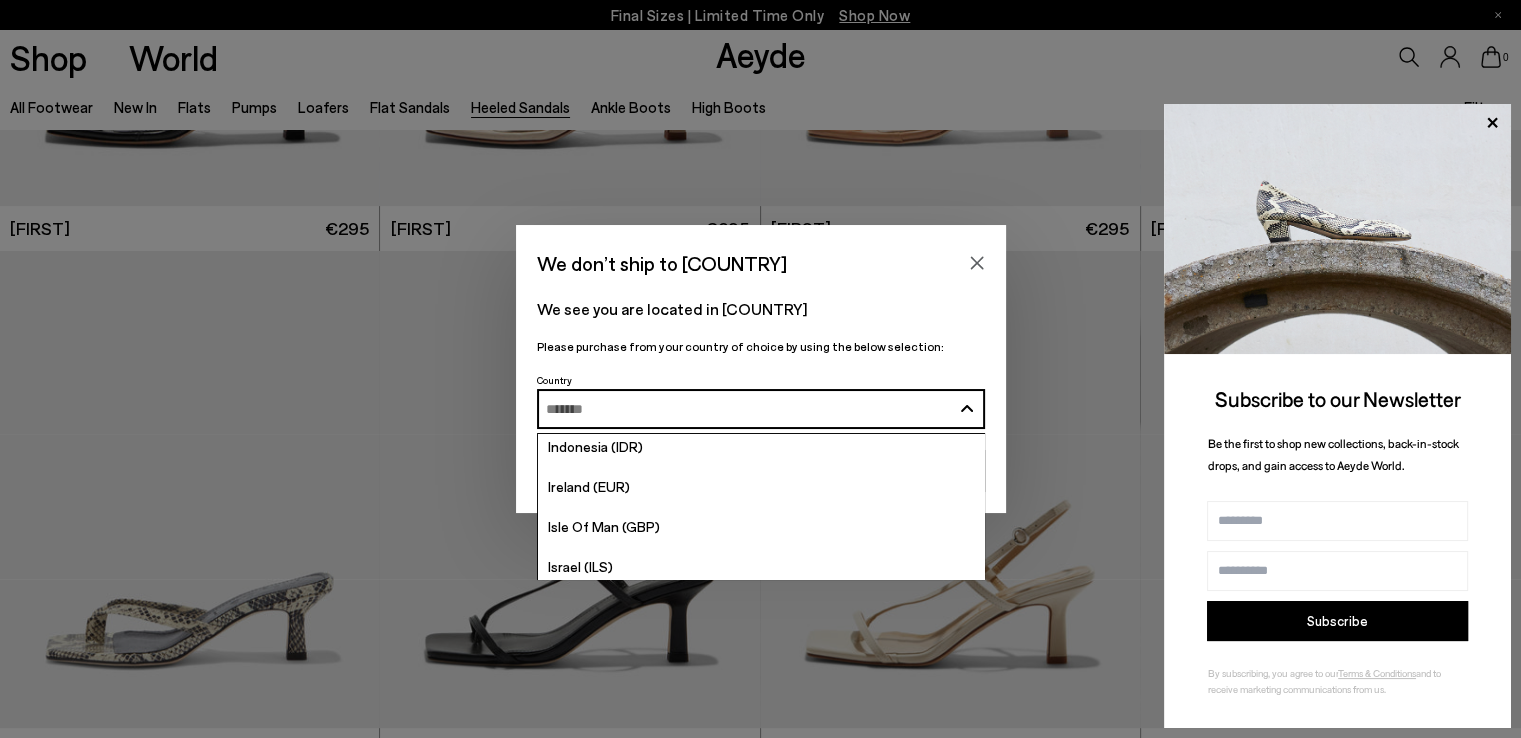 scroll, scrollTop: 3600, scrollLeft: 0, axis: vertical 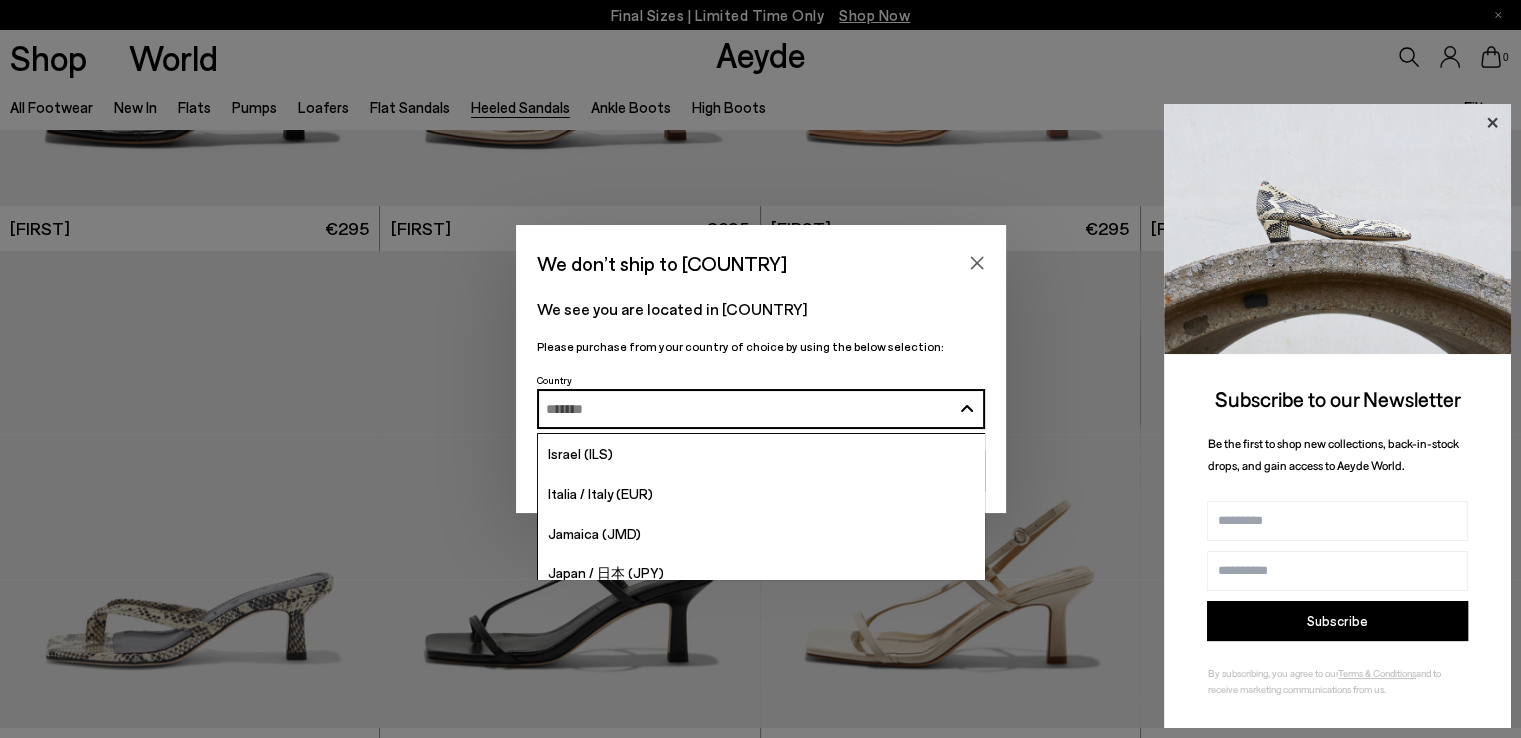 click 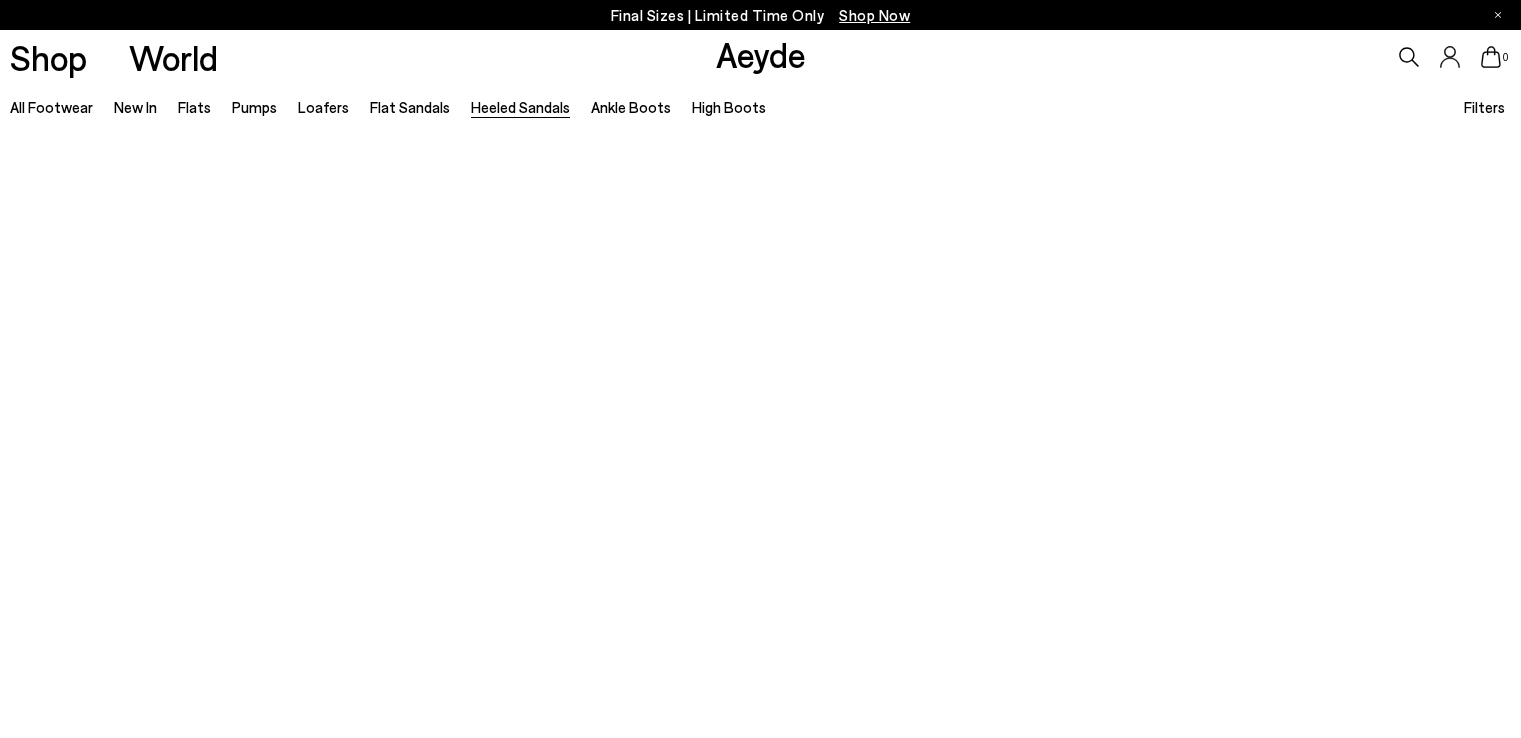 scroll, scrollTop: 0, scrollLeft: 0, axis: both 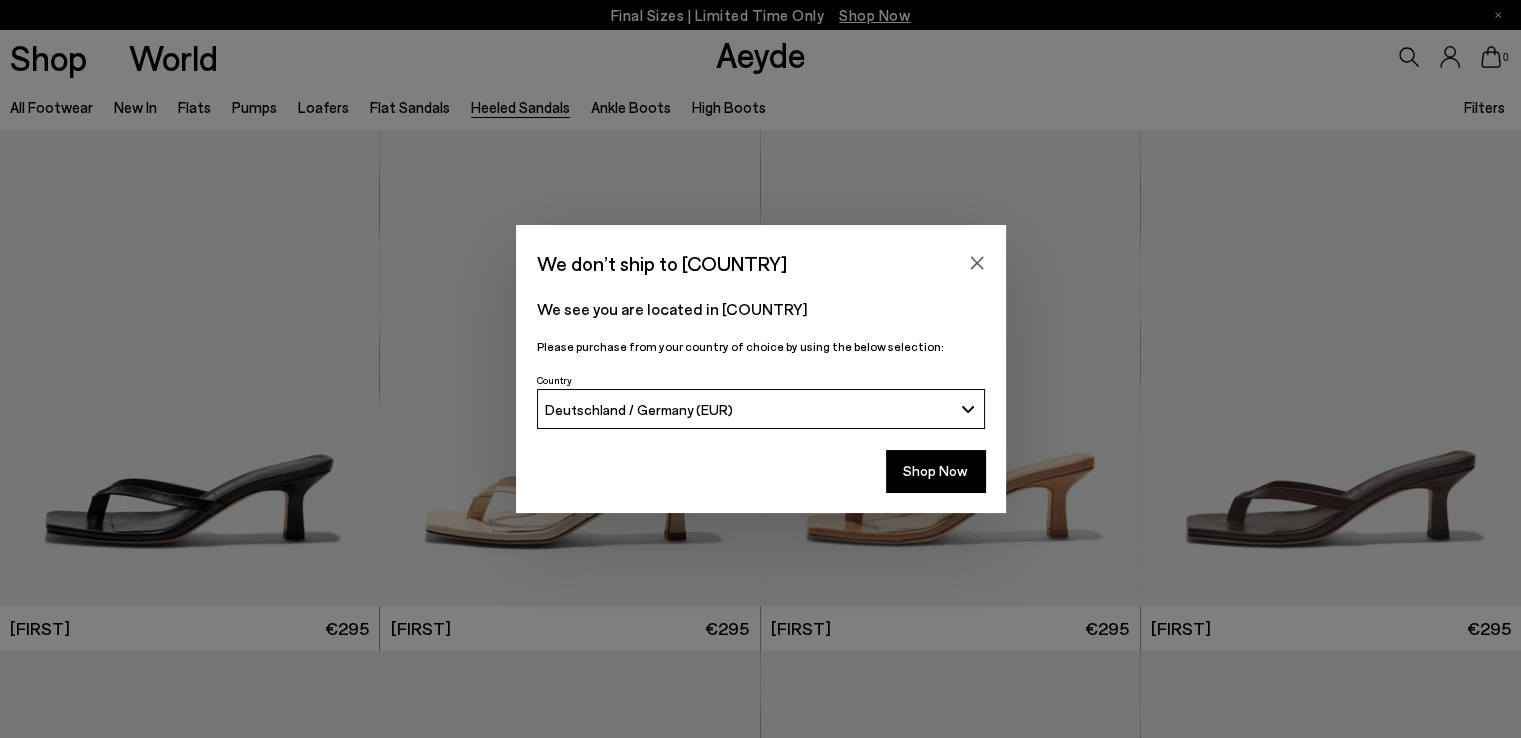 click on "Deutschland / Germany (EUR)" at bounding box center (748, 409) 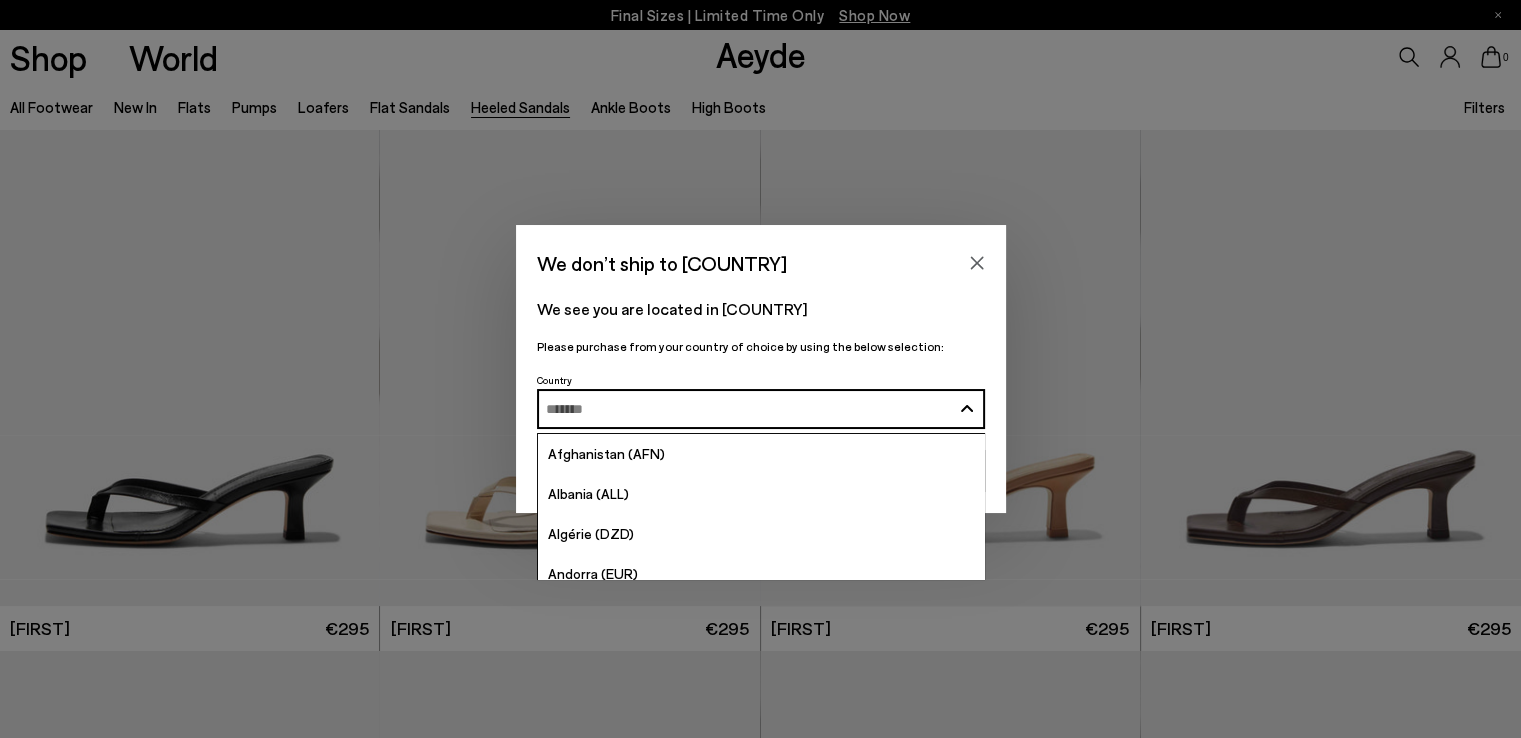 scroll, scrollTop: 500, scrollLeft: 0, axis: vertical 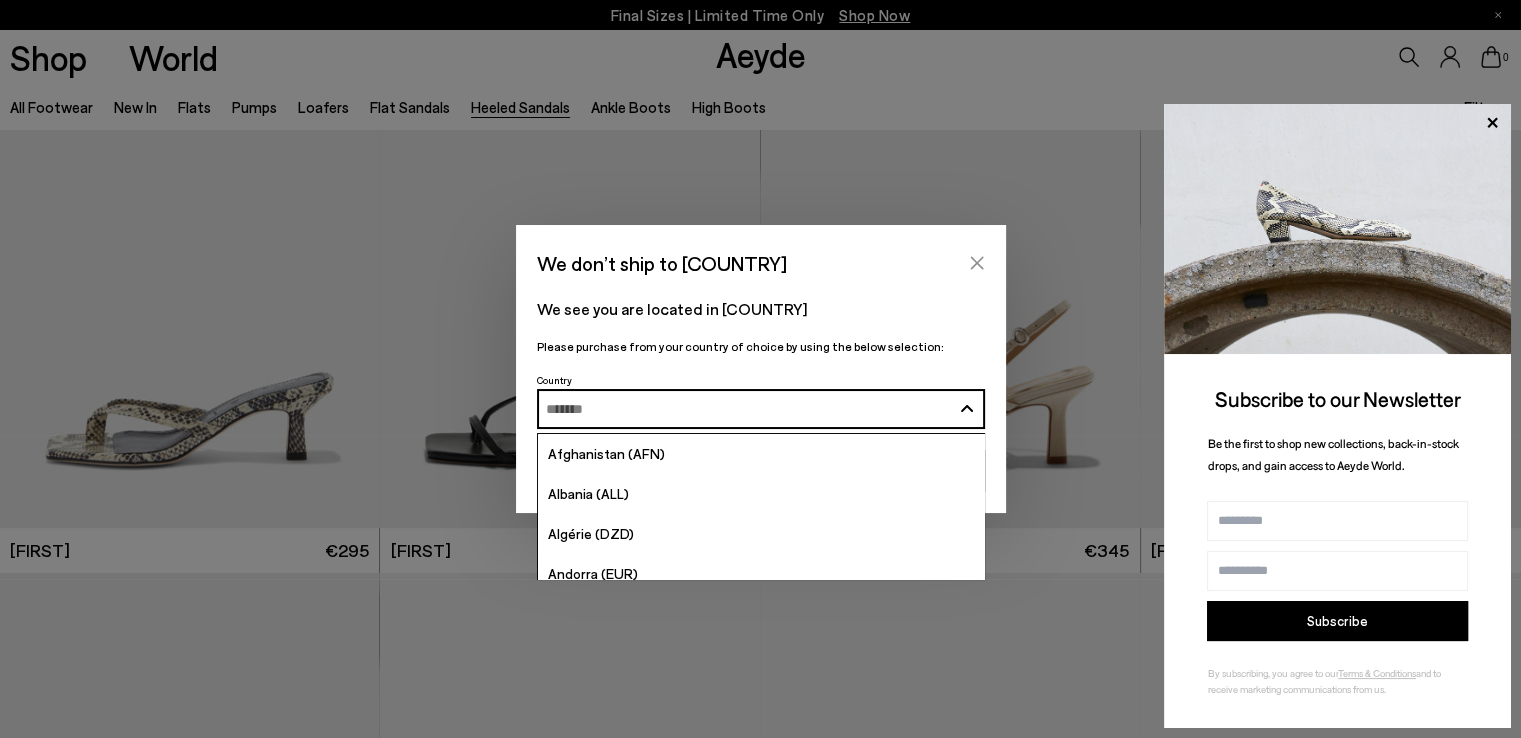 click 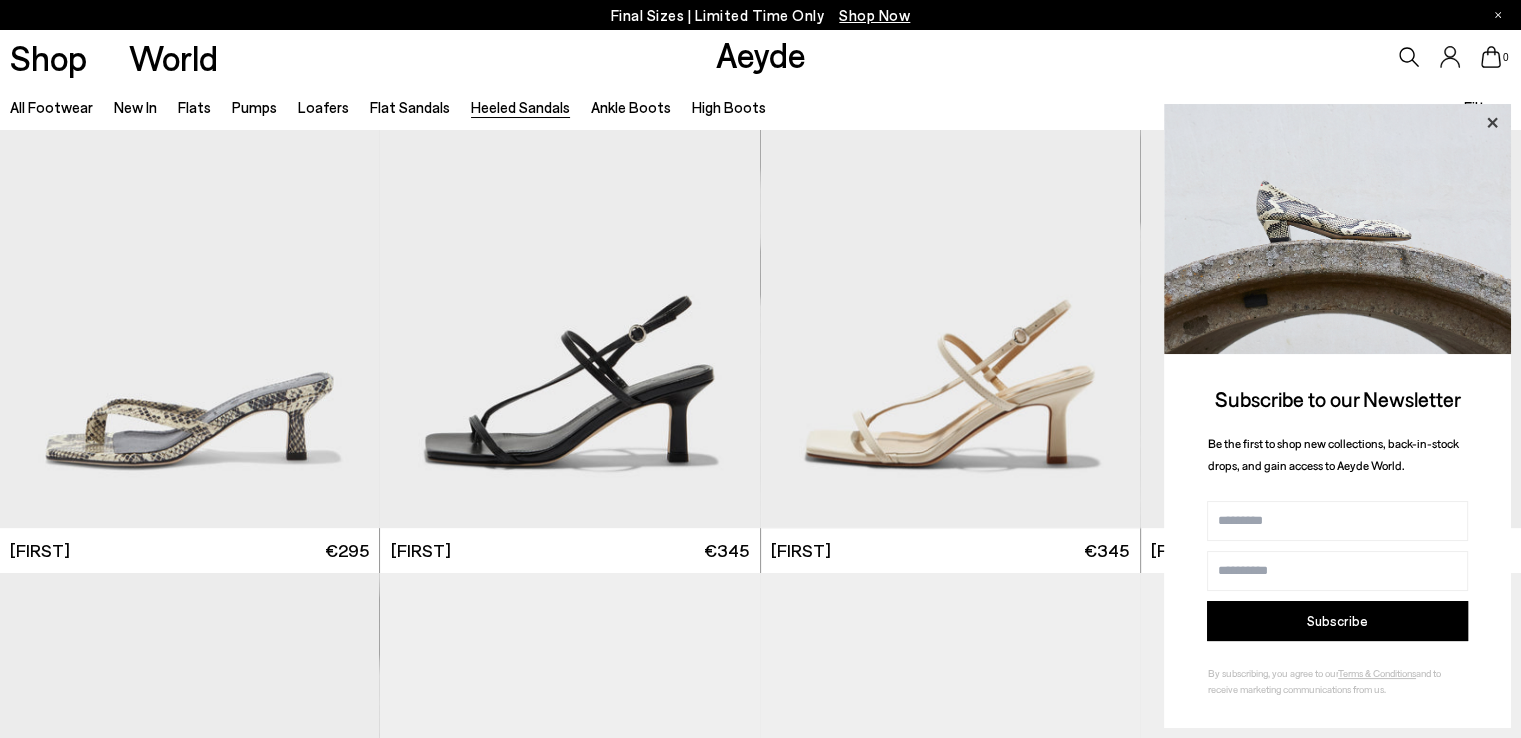 click 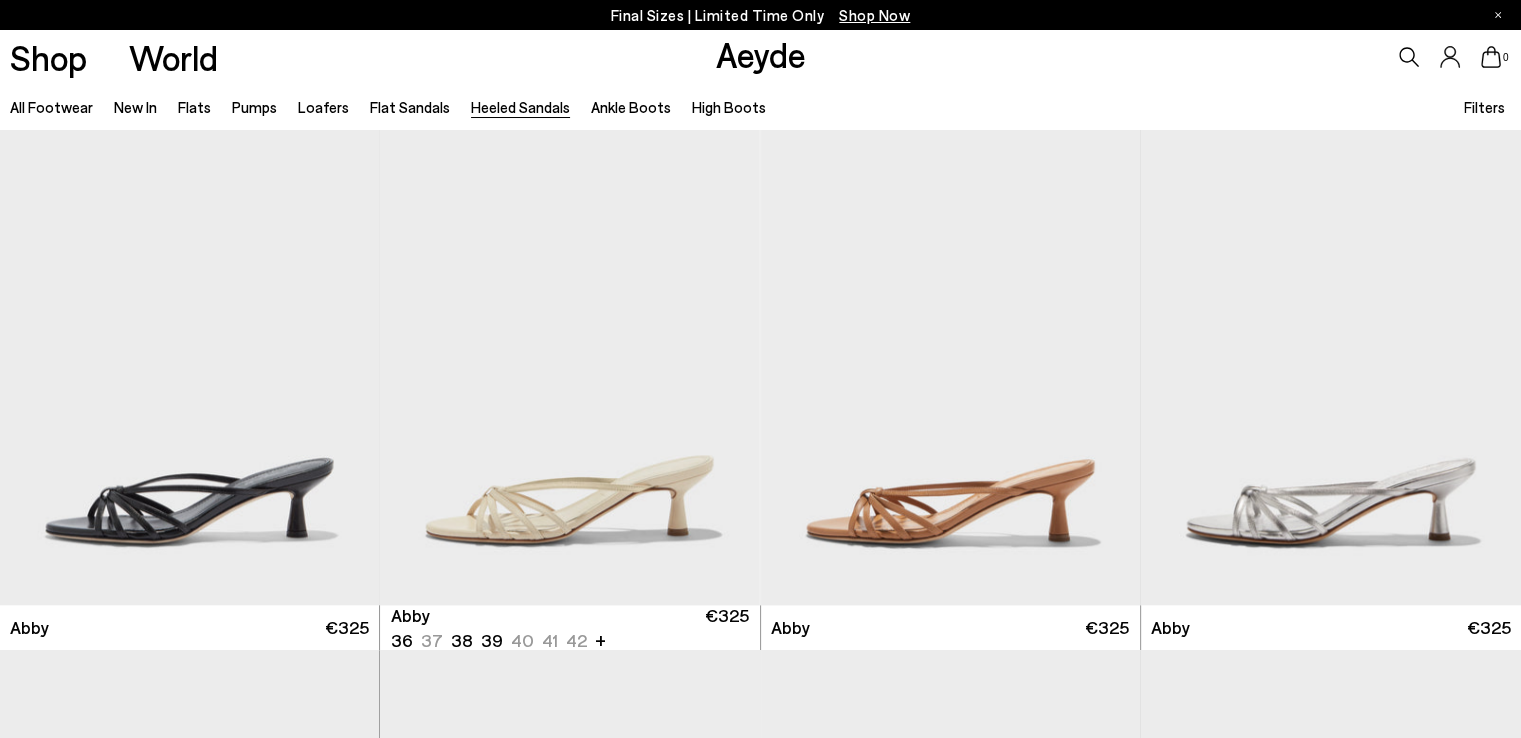 scroll, scrollTop: 2086, scrollLeft: 0, axis: vertical 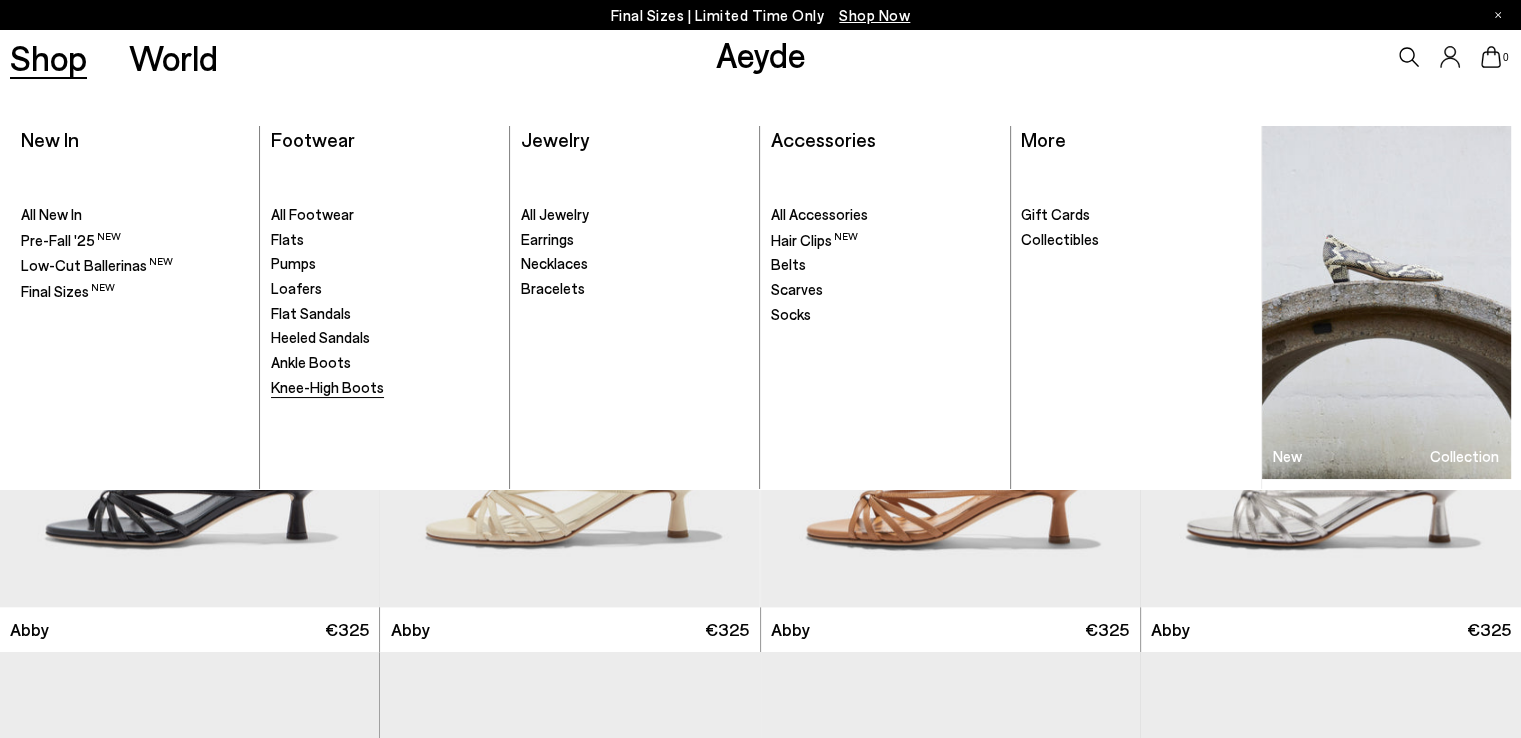 click on "Knee-High Boots" at bounding box center (327, 387) 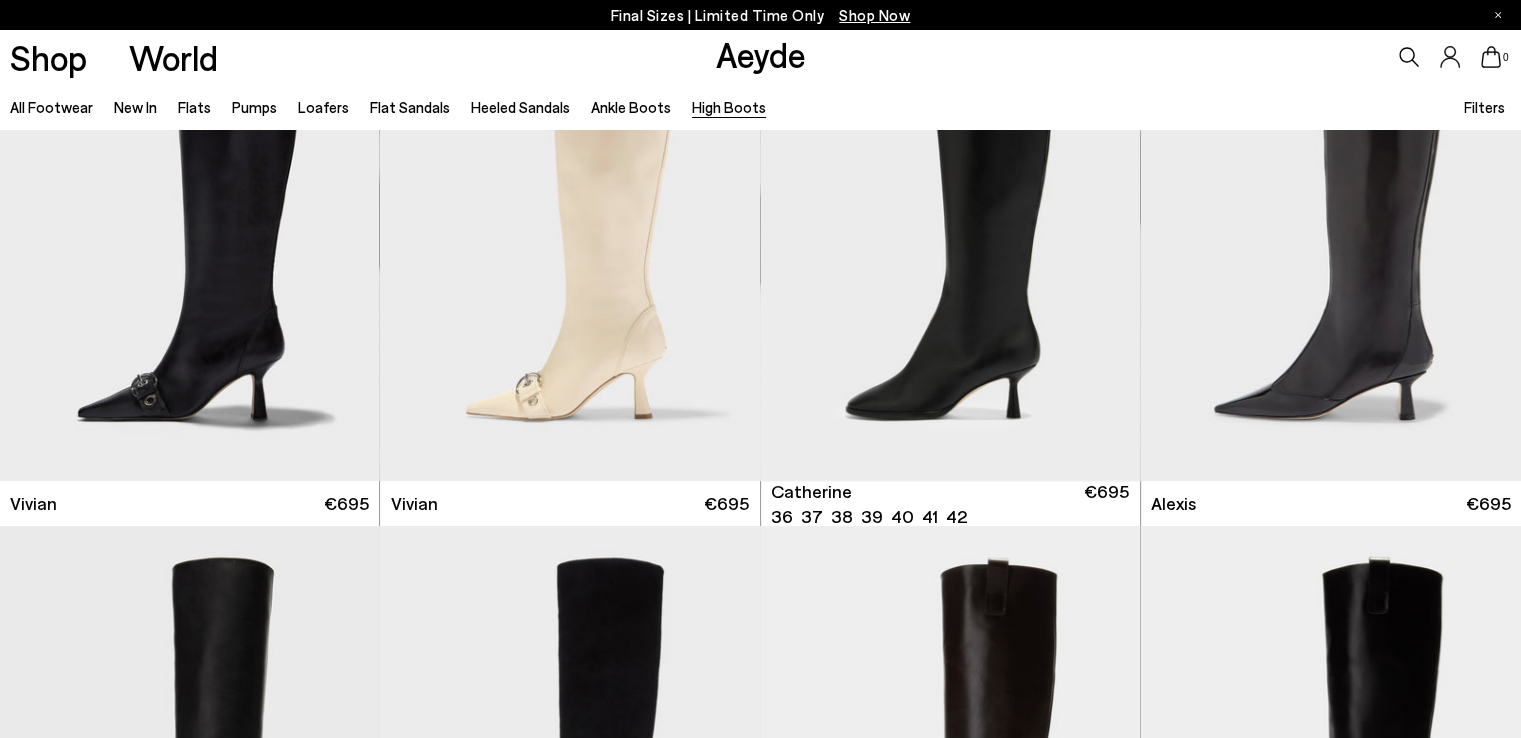 scroll, scrollTop: 0, scrollLeft: 0, axis: both 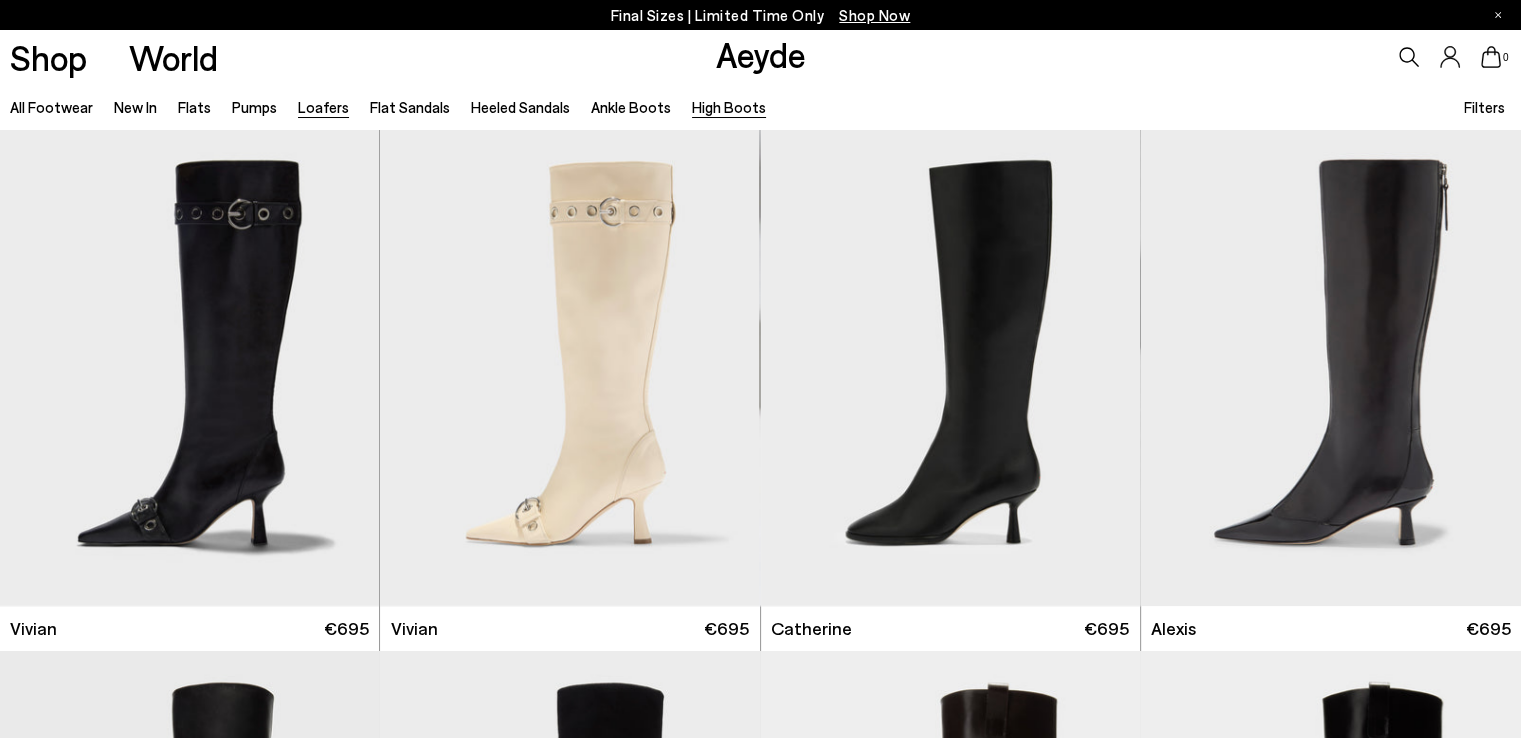 click on "Loafers" at bounding box center (323, 107) 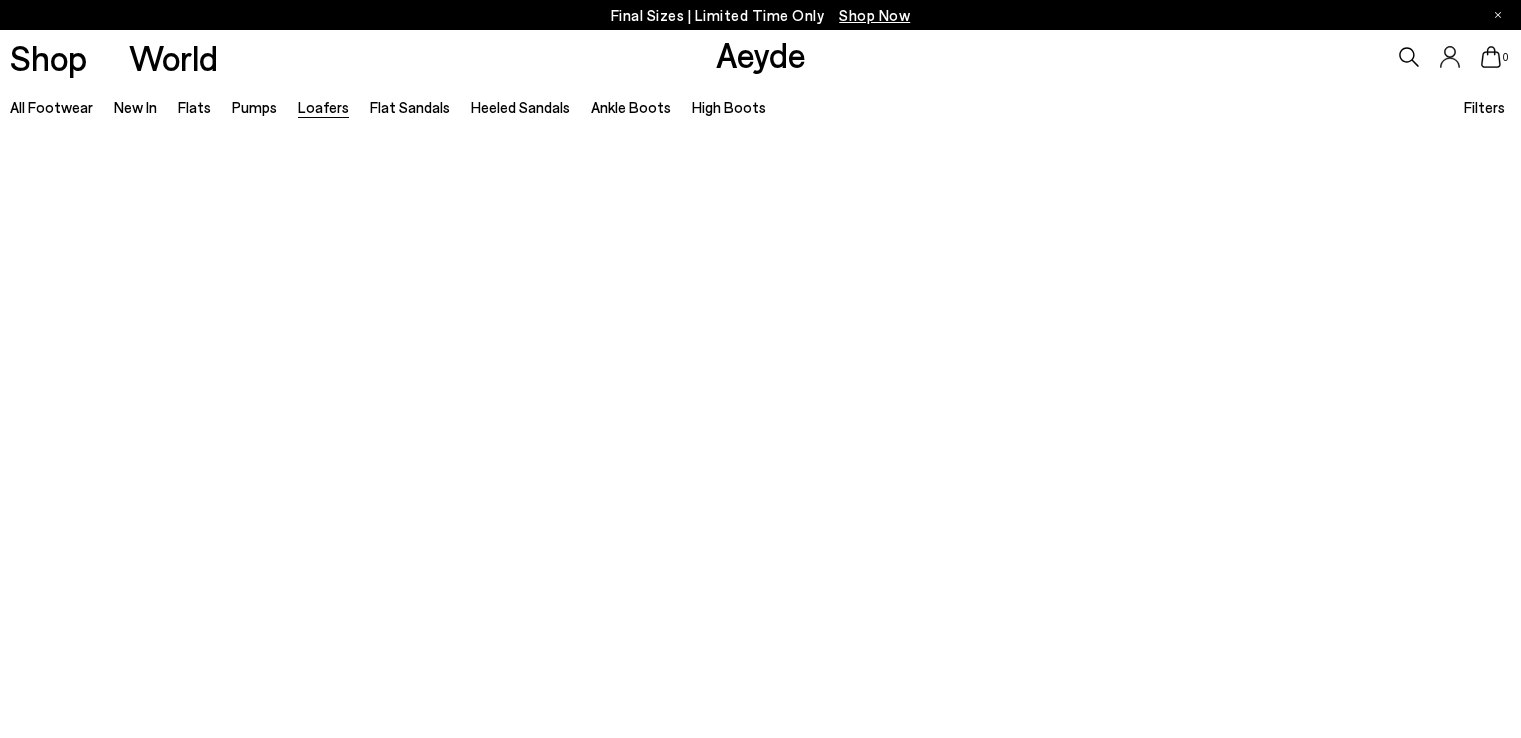scroll, scrollTop: 0, scrollLeft: 0, axis: both 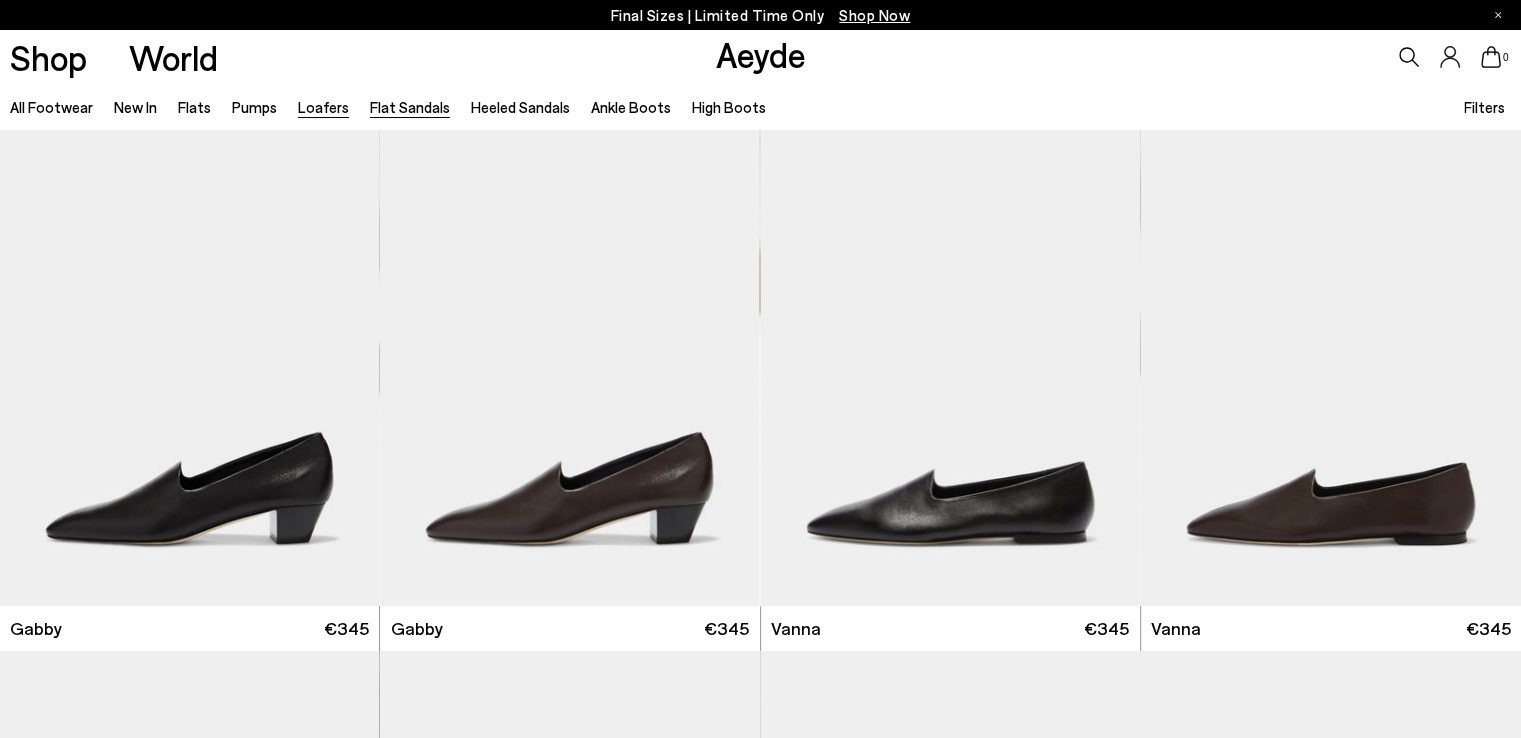 click on "Flat Sandals" at bounding box center [410, 107] 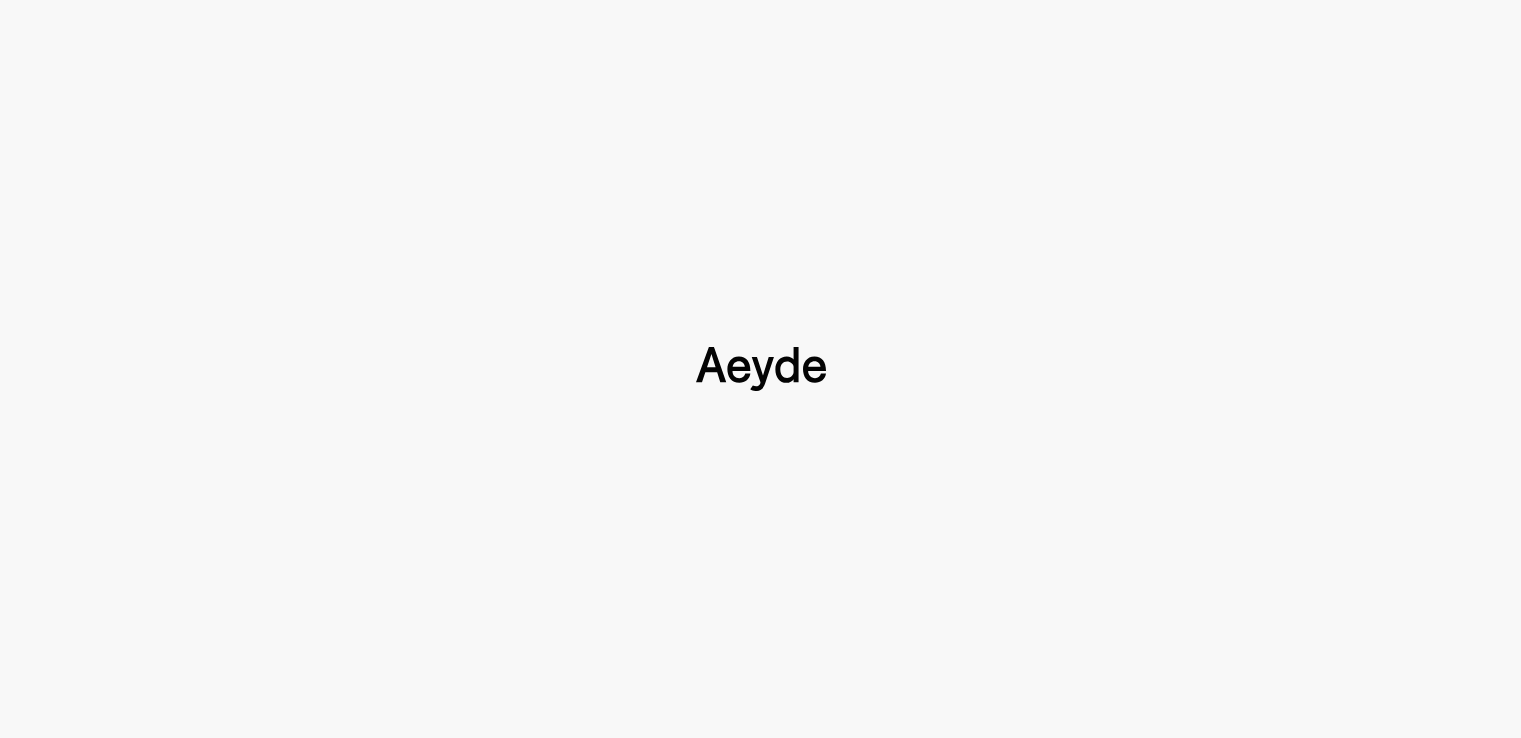 type 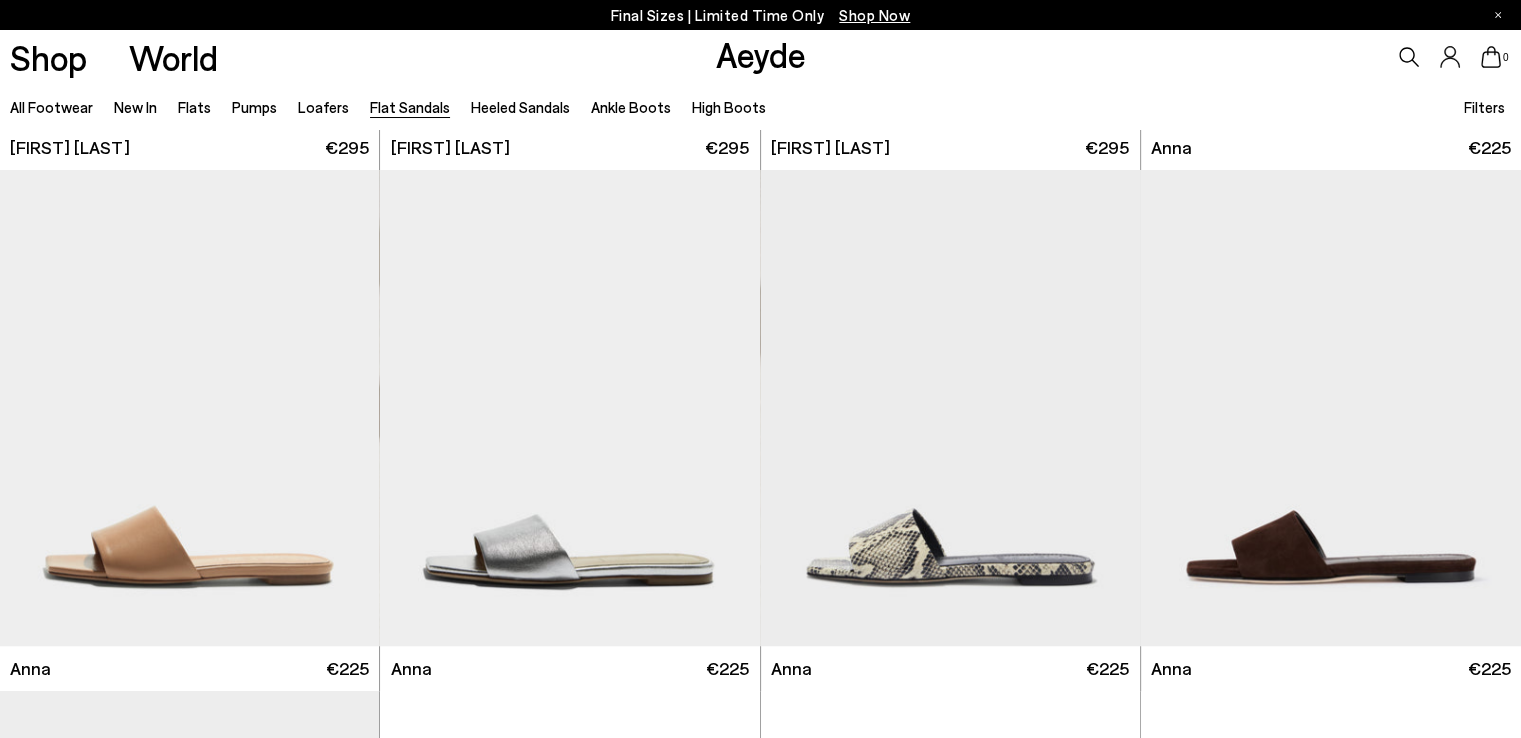 scroll, scrollTop: 1600, scrollLeft: 0, axis: vertical 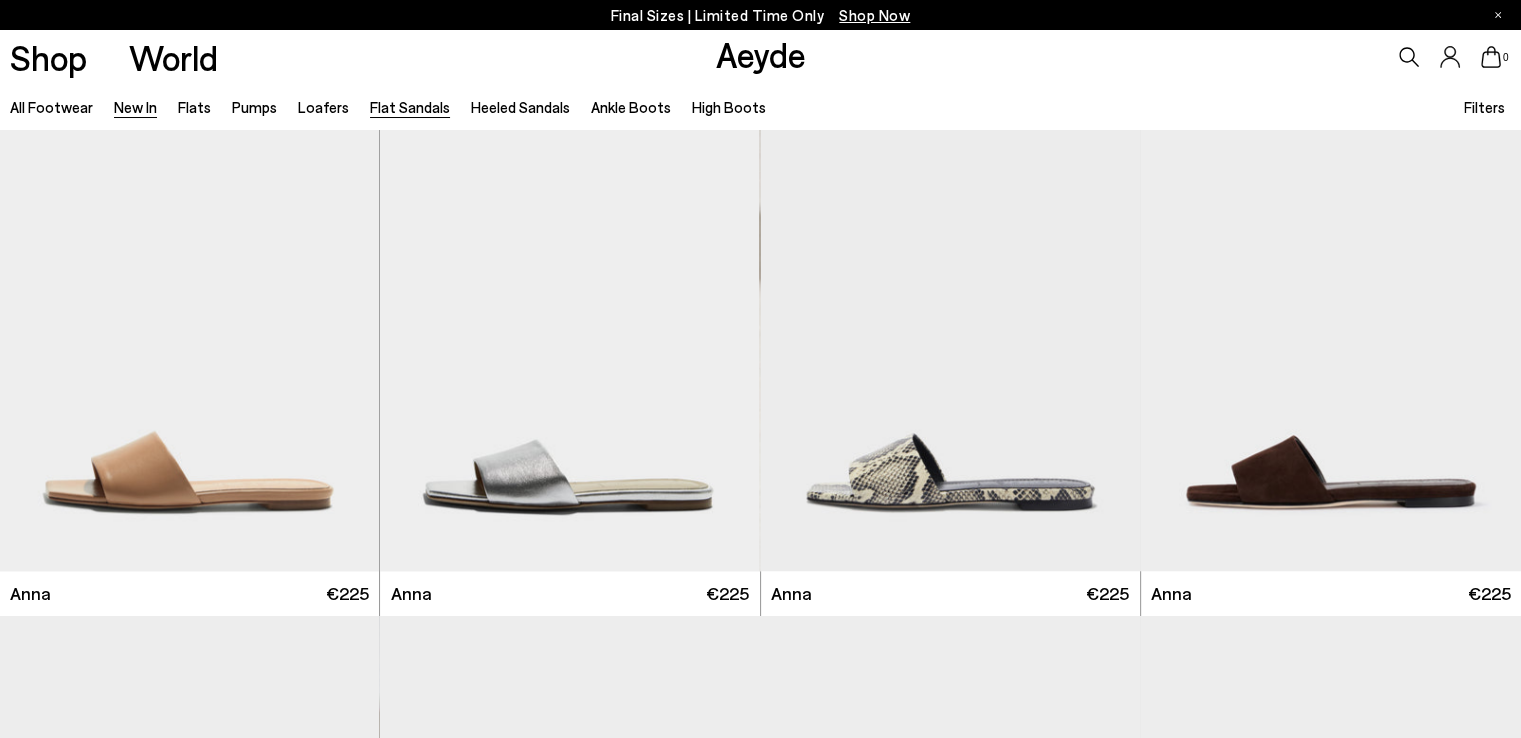 click on "New In" at bounding box center [135, 107] 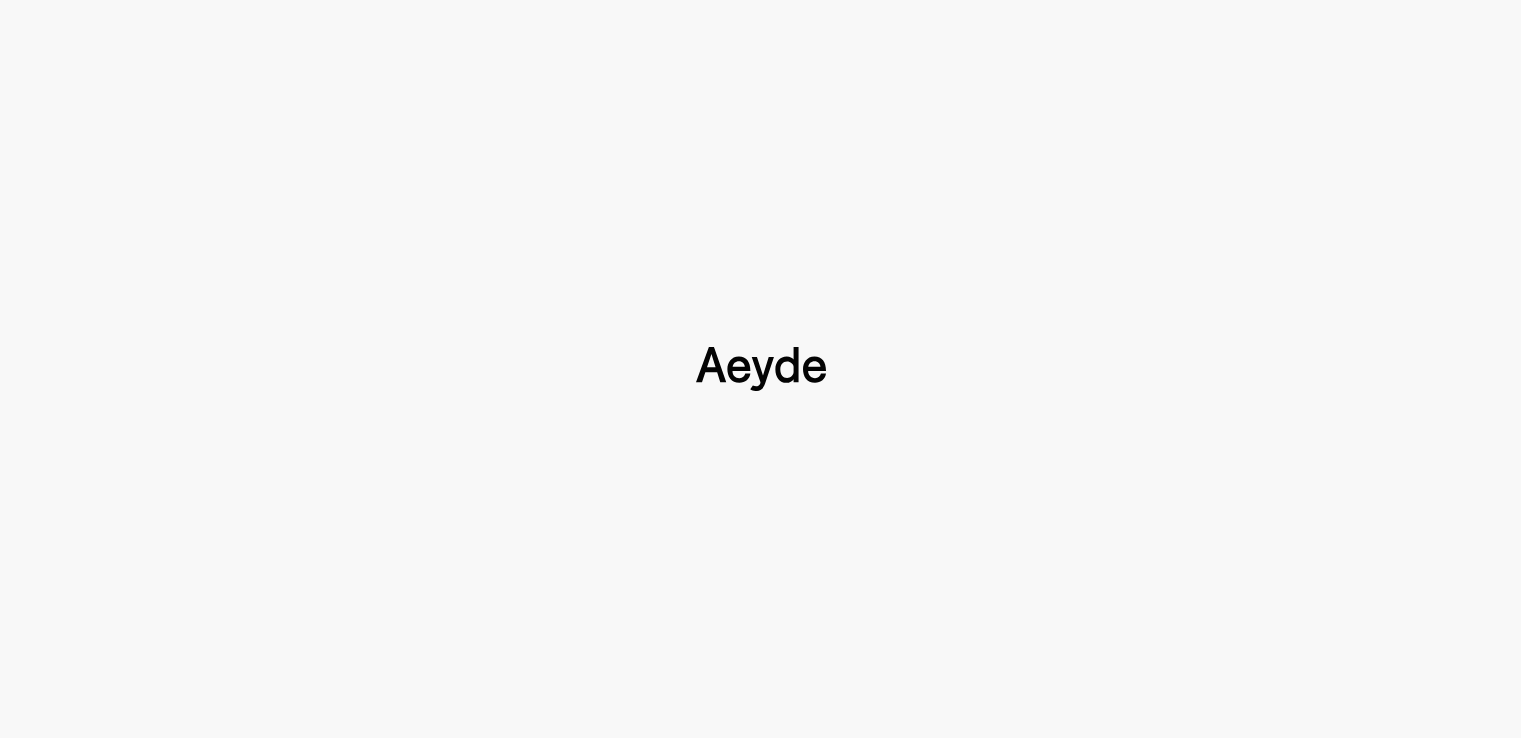 type 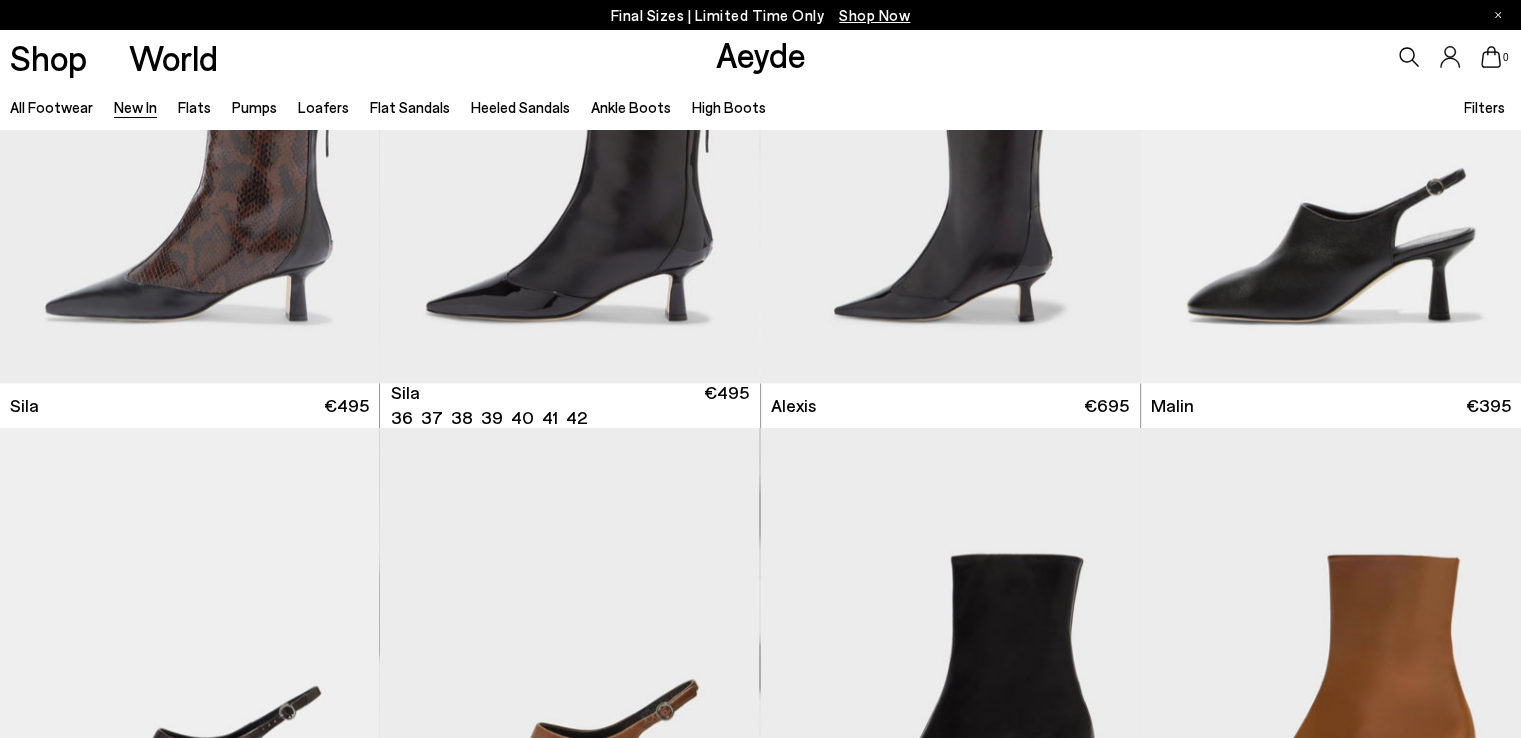 scroll, scrollTop: 3200, scrollLeft: 0, axis: vertical 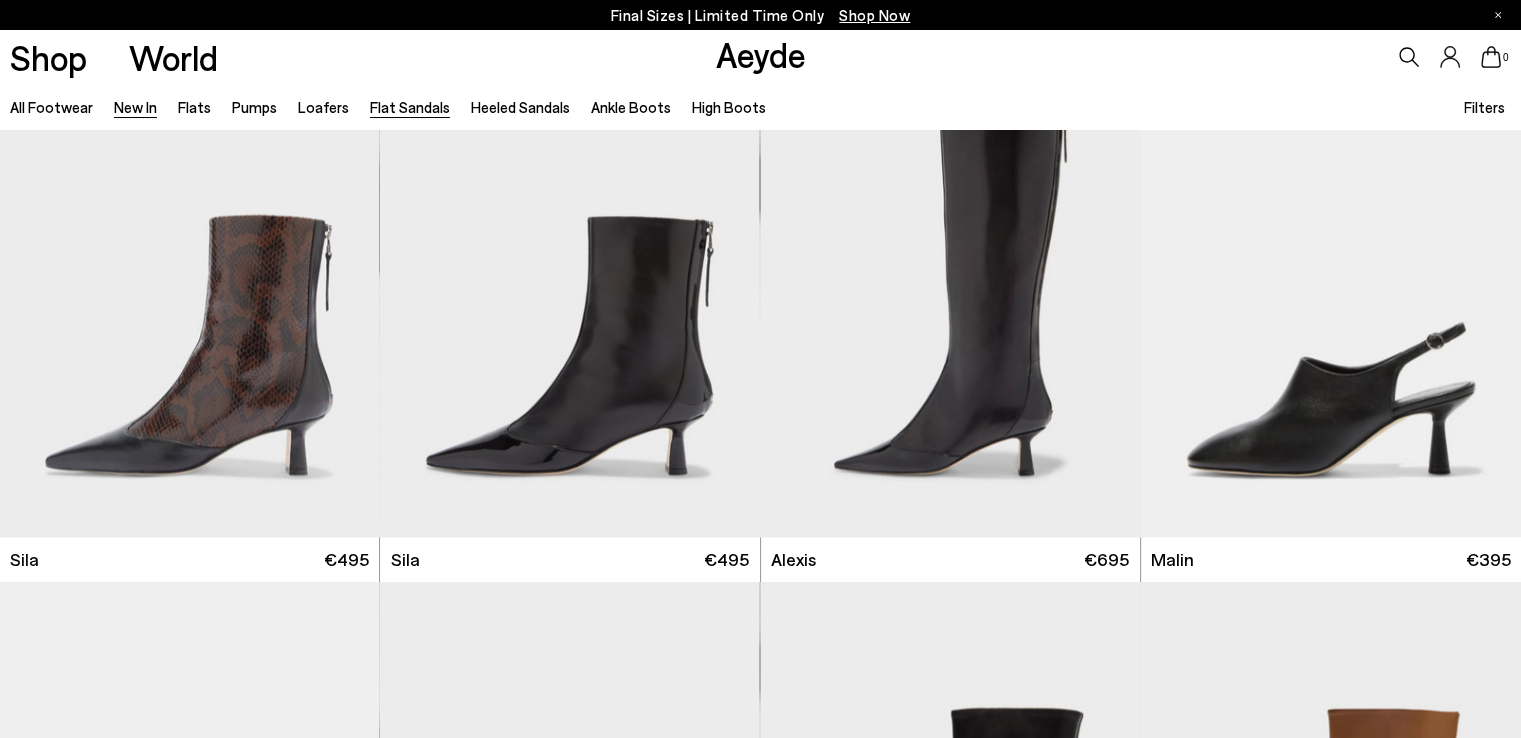 click on "Flat Sandals" at bounding box center (410, 107) 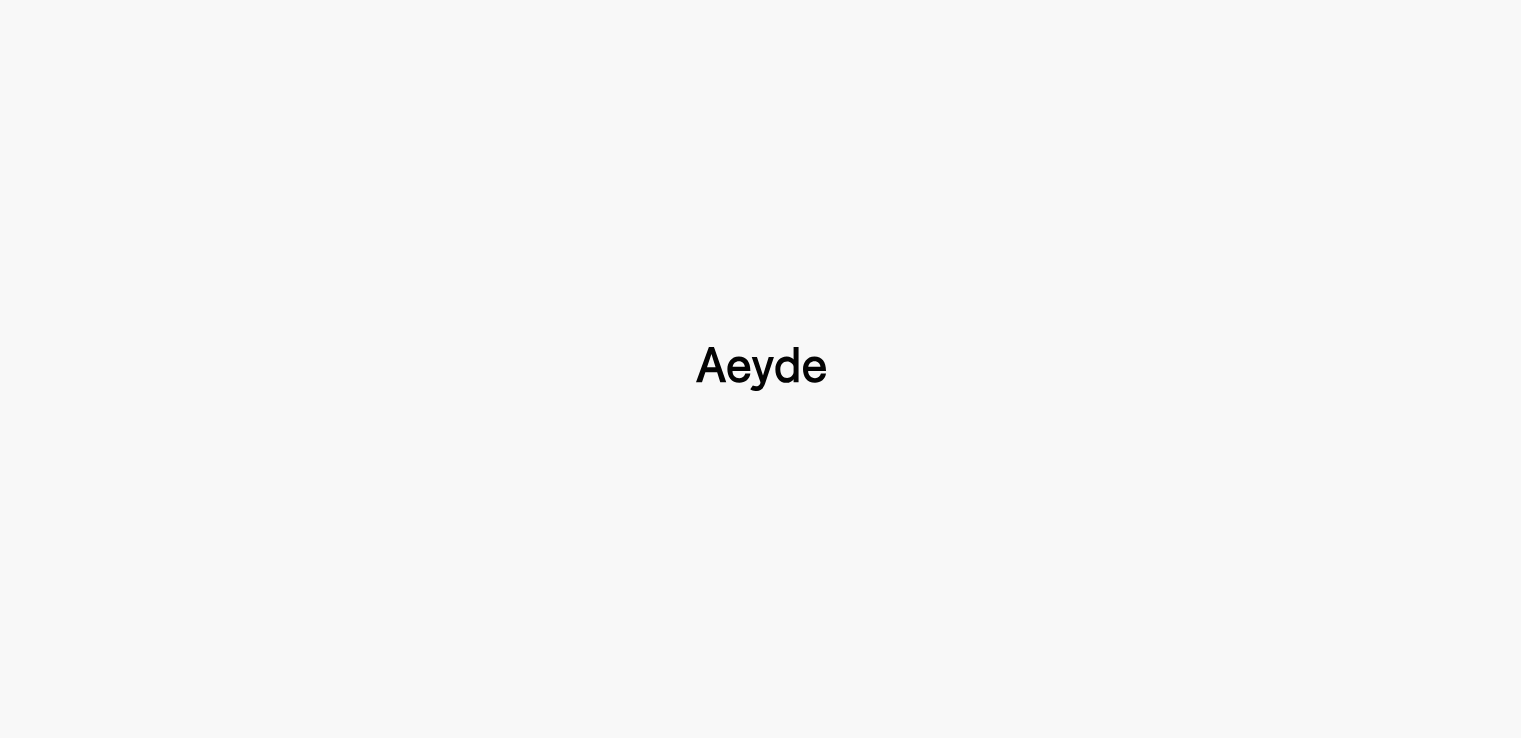 type 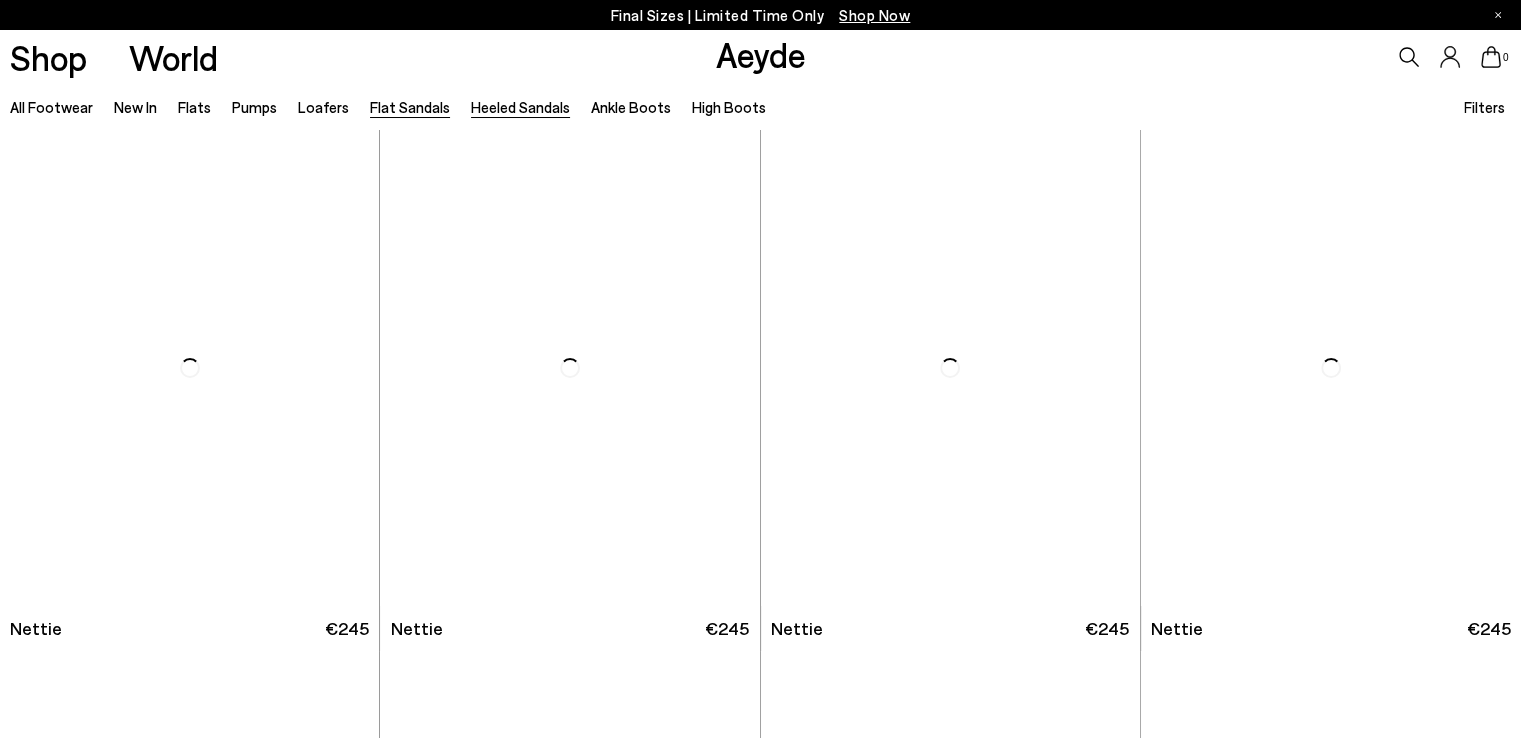 click on "Heeled Sandals" at bounding box center [520, 107] 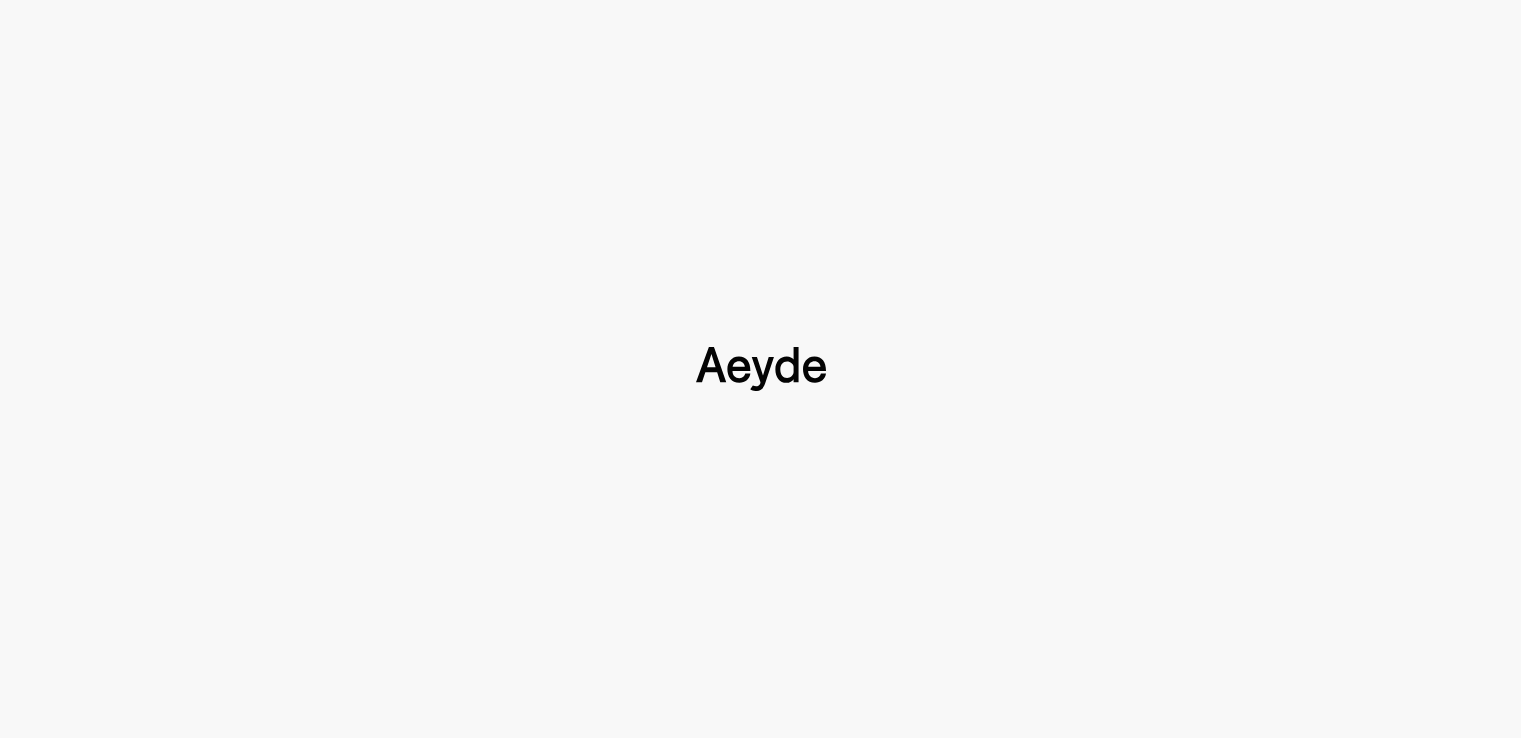type 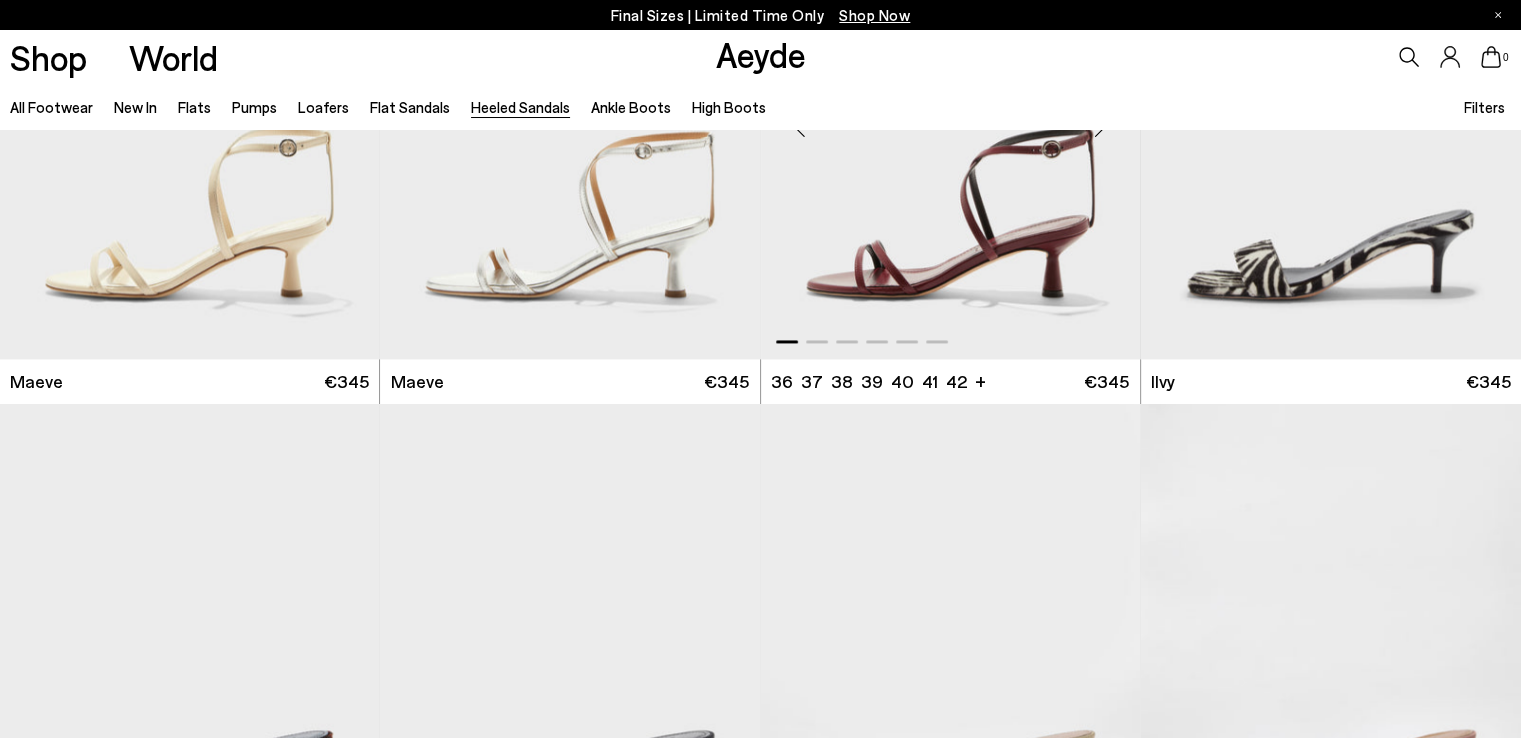 scroll, scrollTop: 2900, scrollLeft: 0, axis: vertical 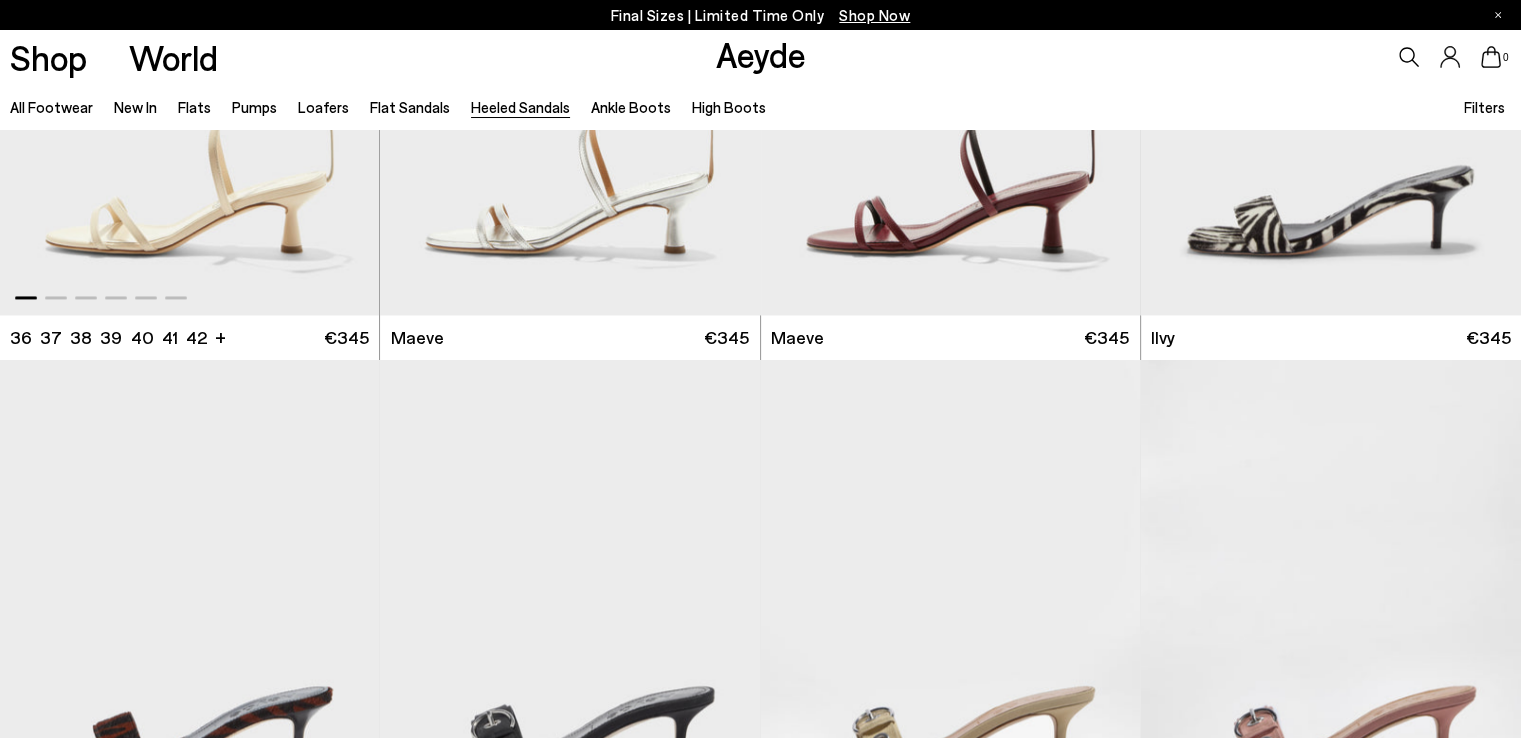 click at bounding box center [189, 76] 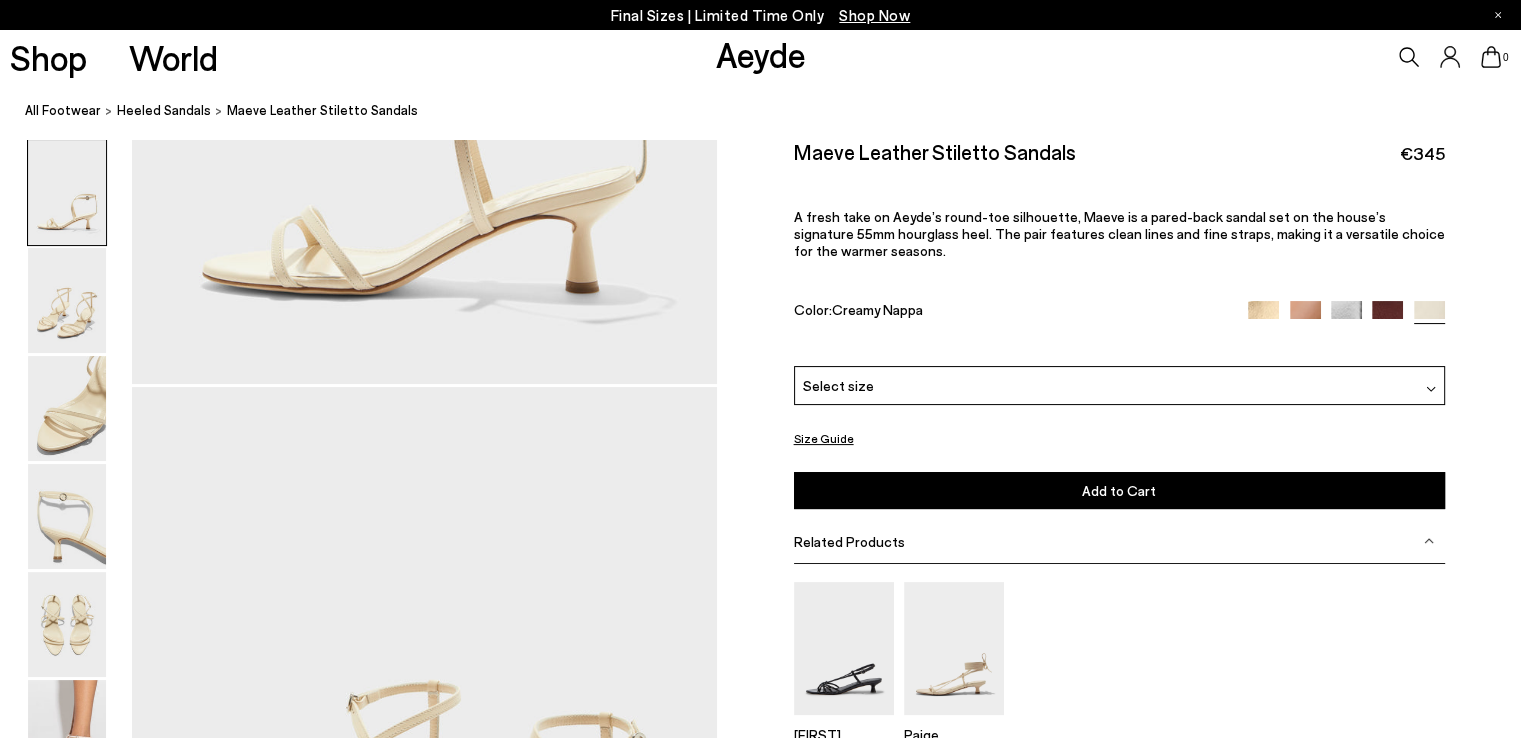 scroll, scrollTop: 300, scrollLeft: 0, axis: vertical 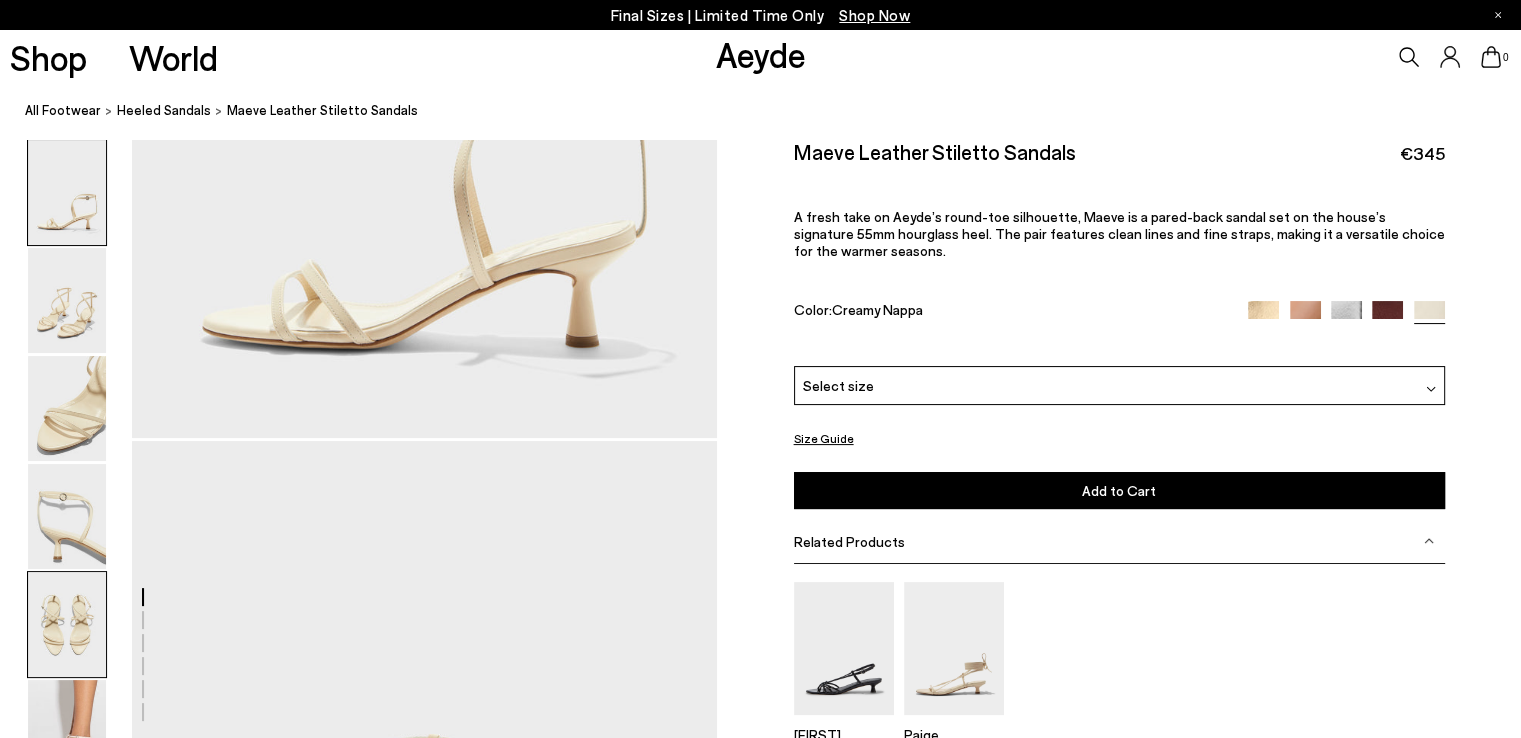 click at bounding box center [67, 624] 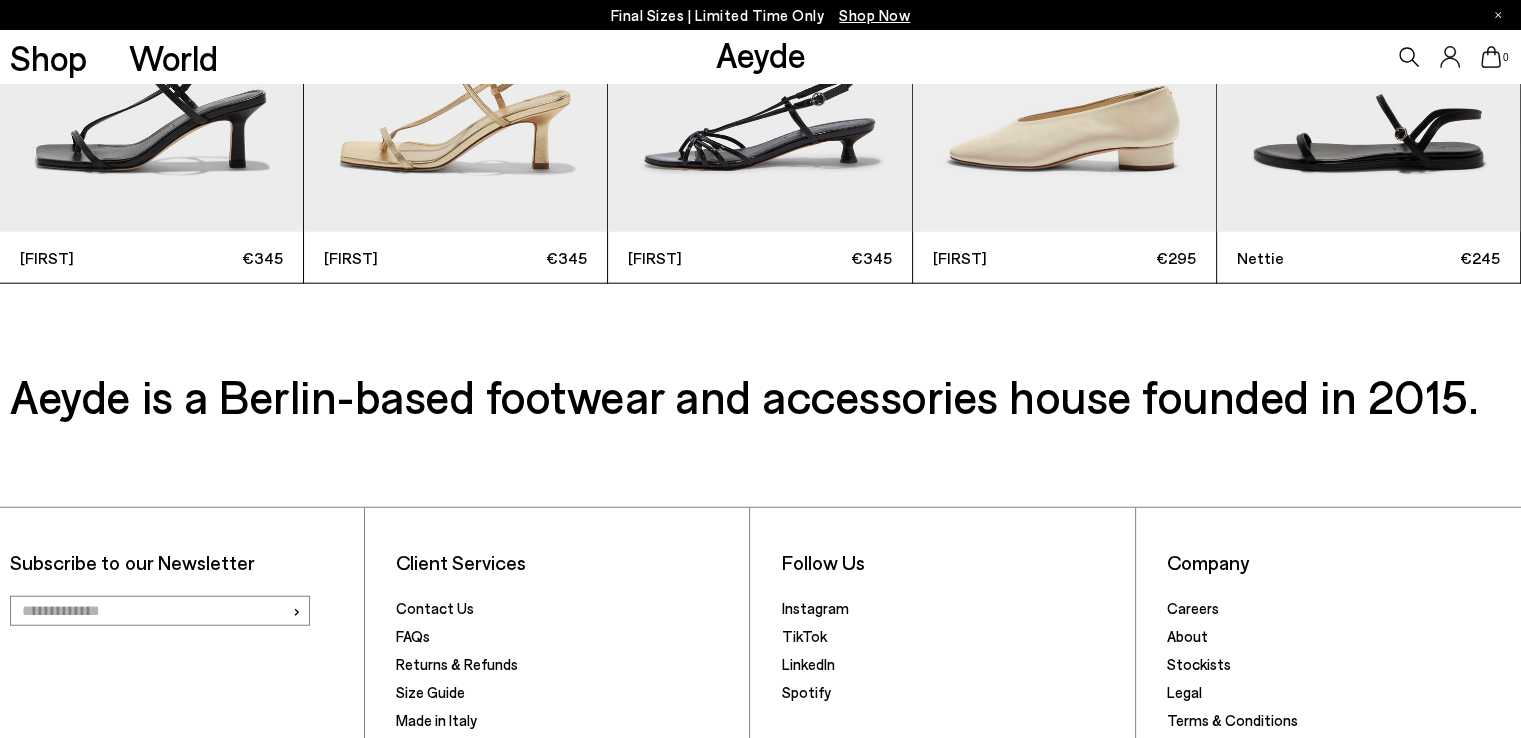 scroll, scrollTop: 4654, scrollLeft: 0, axis: vertical 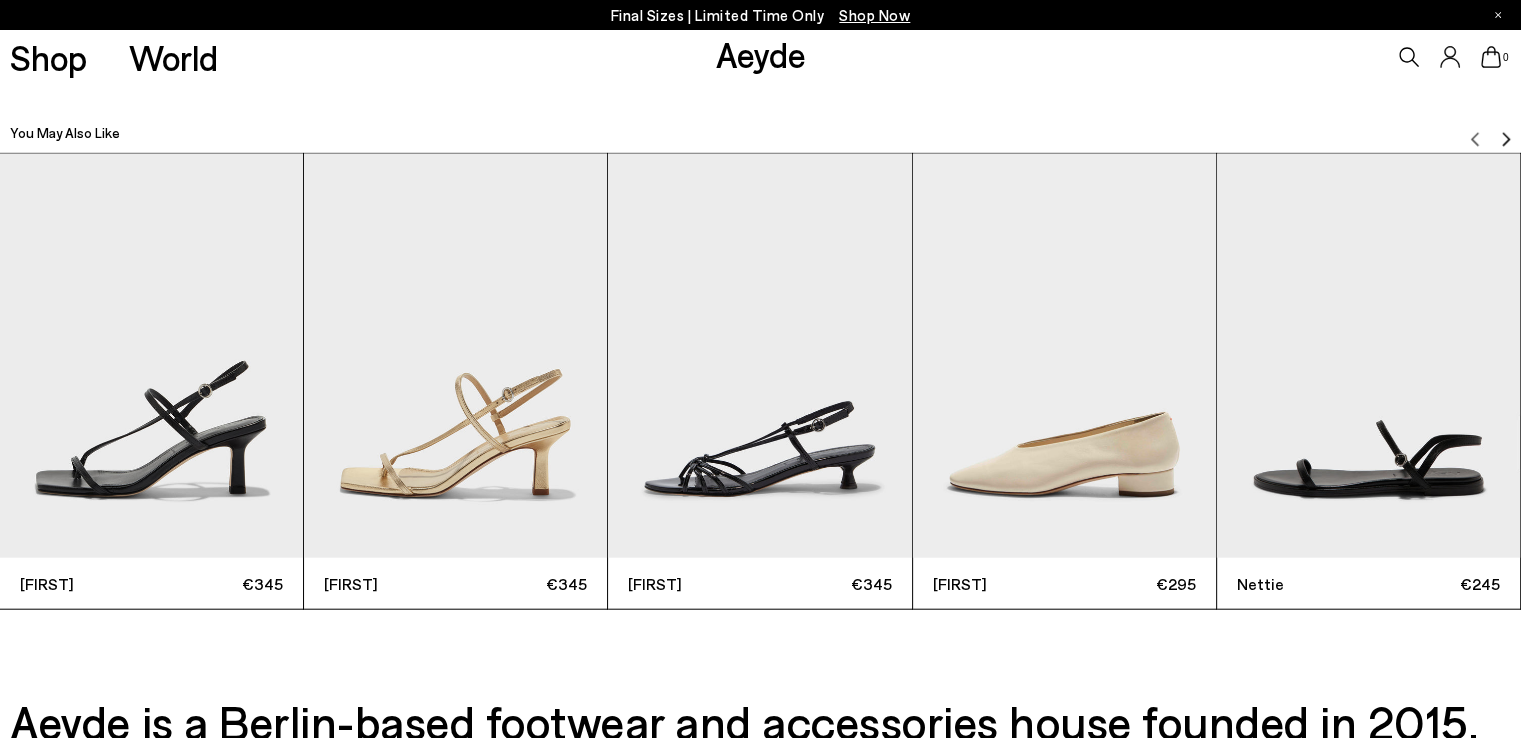 click at bounding box center (1490, 132) 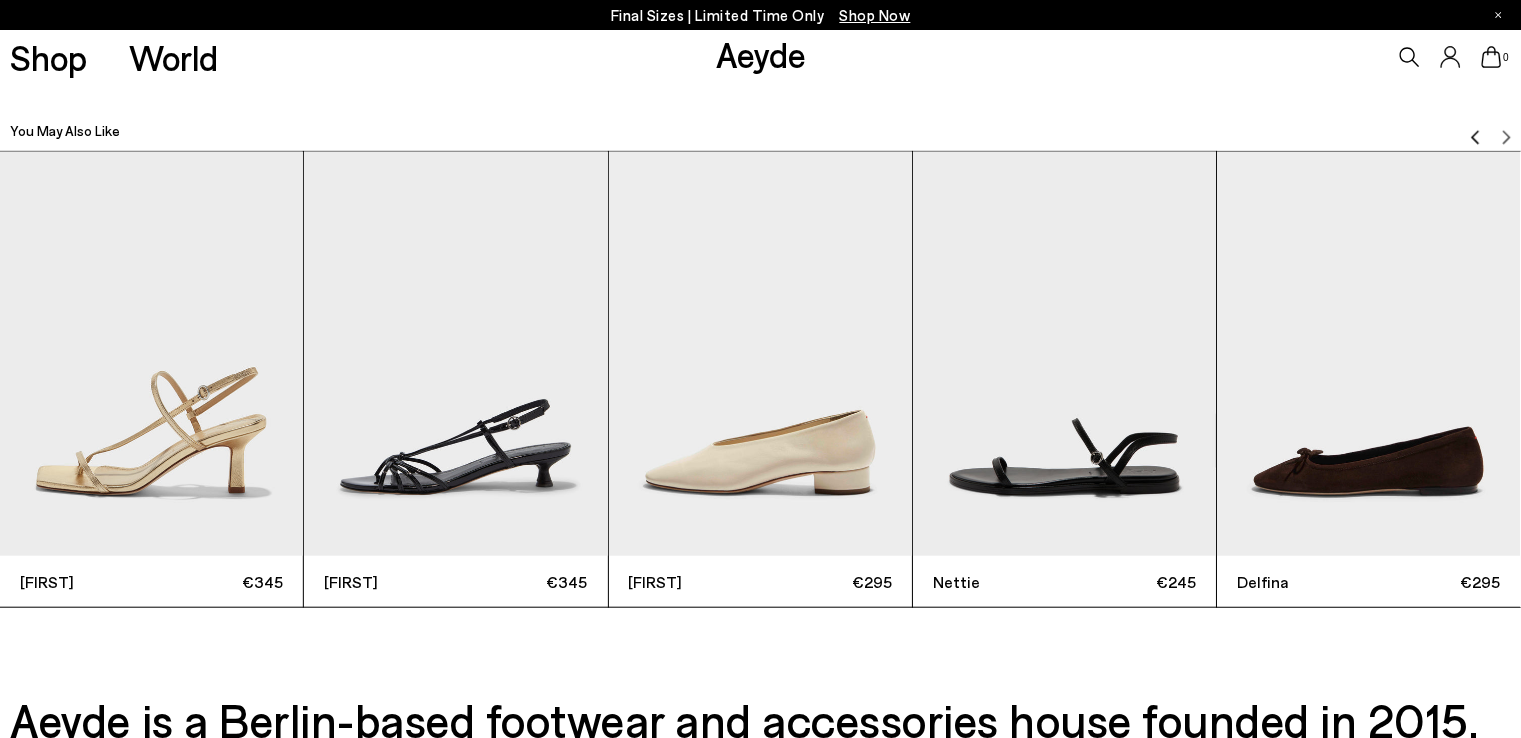 scroll, scrollTop: 4654, scrollLeft: 0, axis: vertical 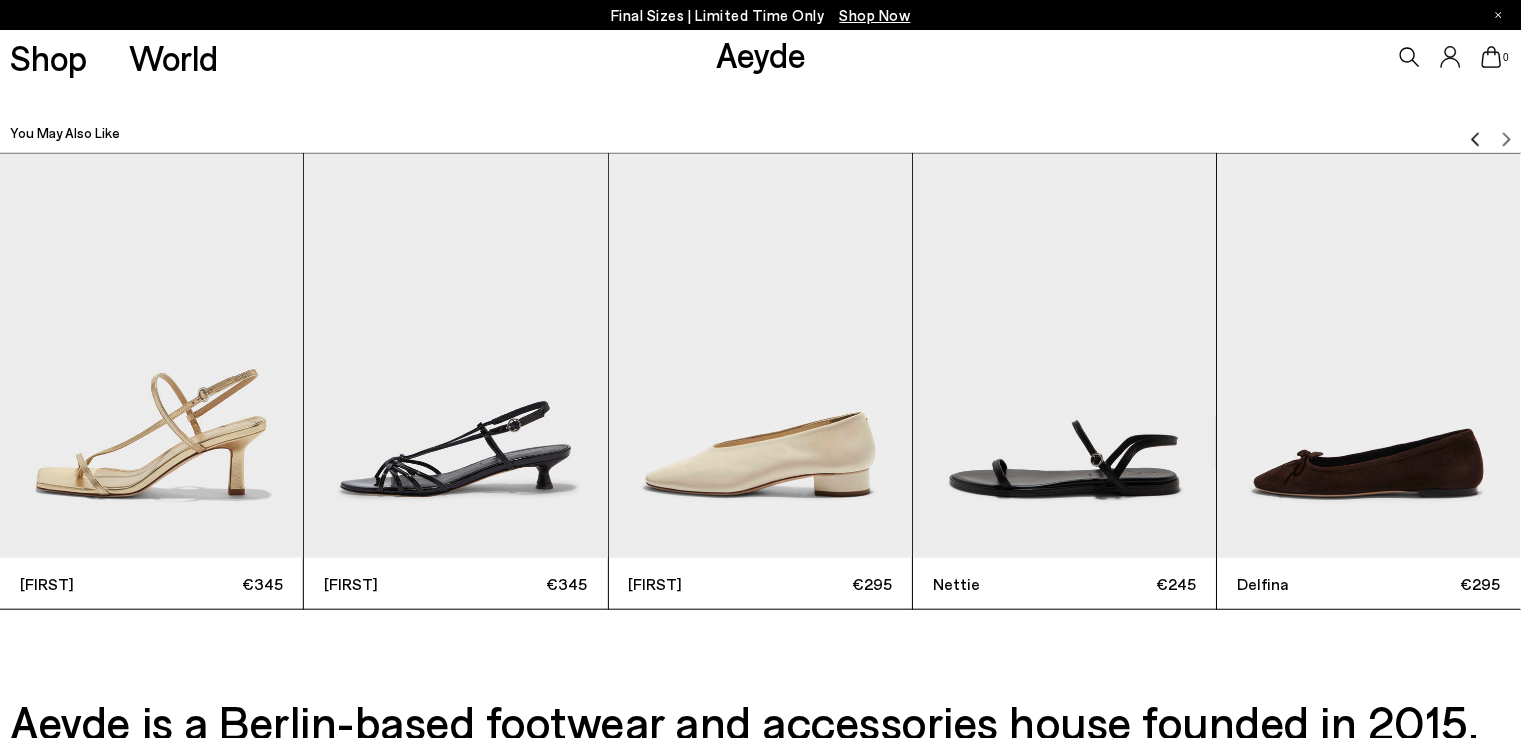 click at bounding box center [1368, 356] 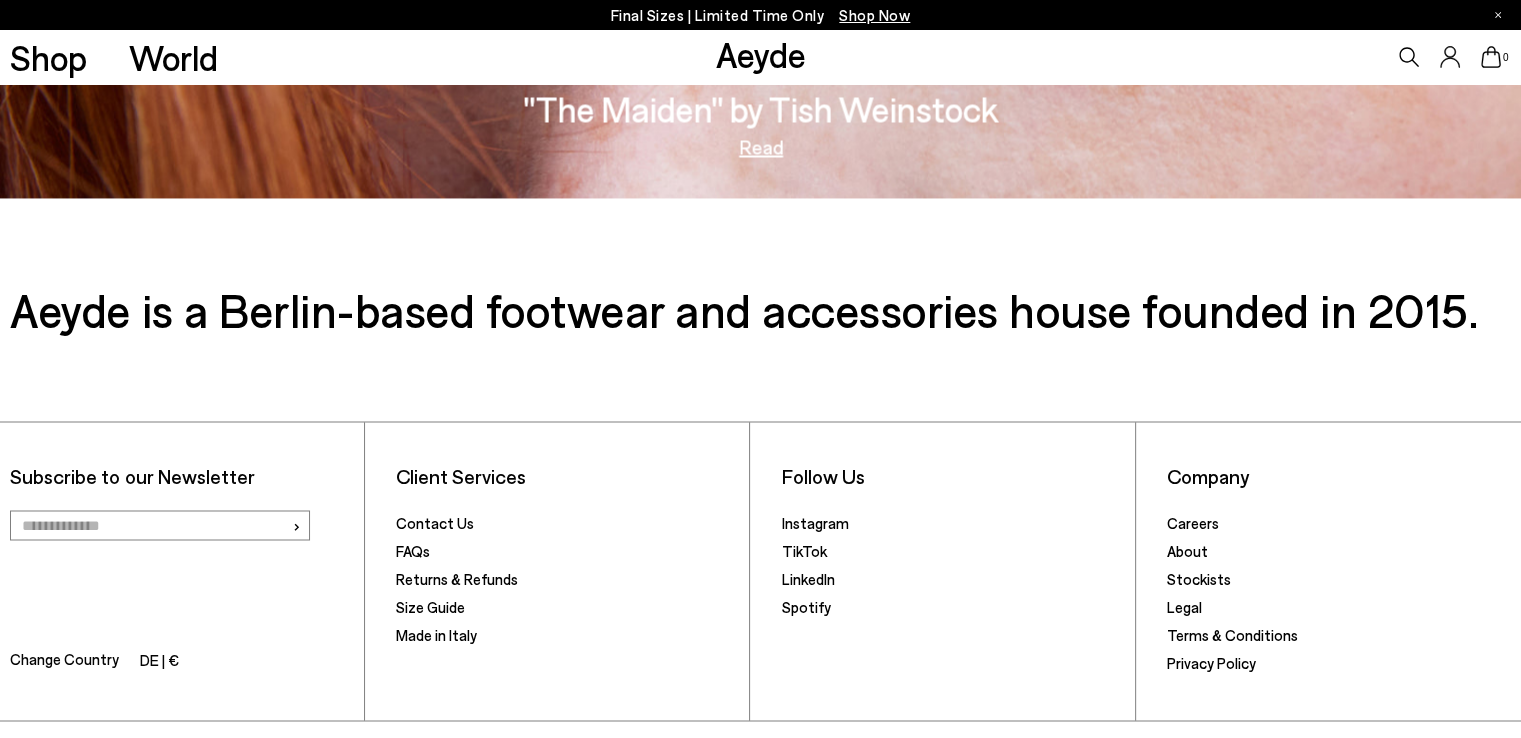 scroll, scrollTop: 3377, scrollLeft: 0, axis: vertical 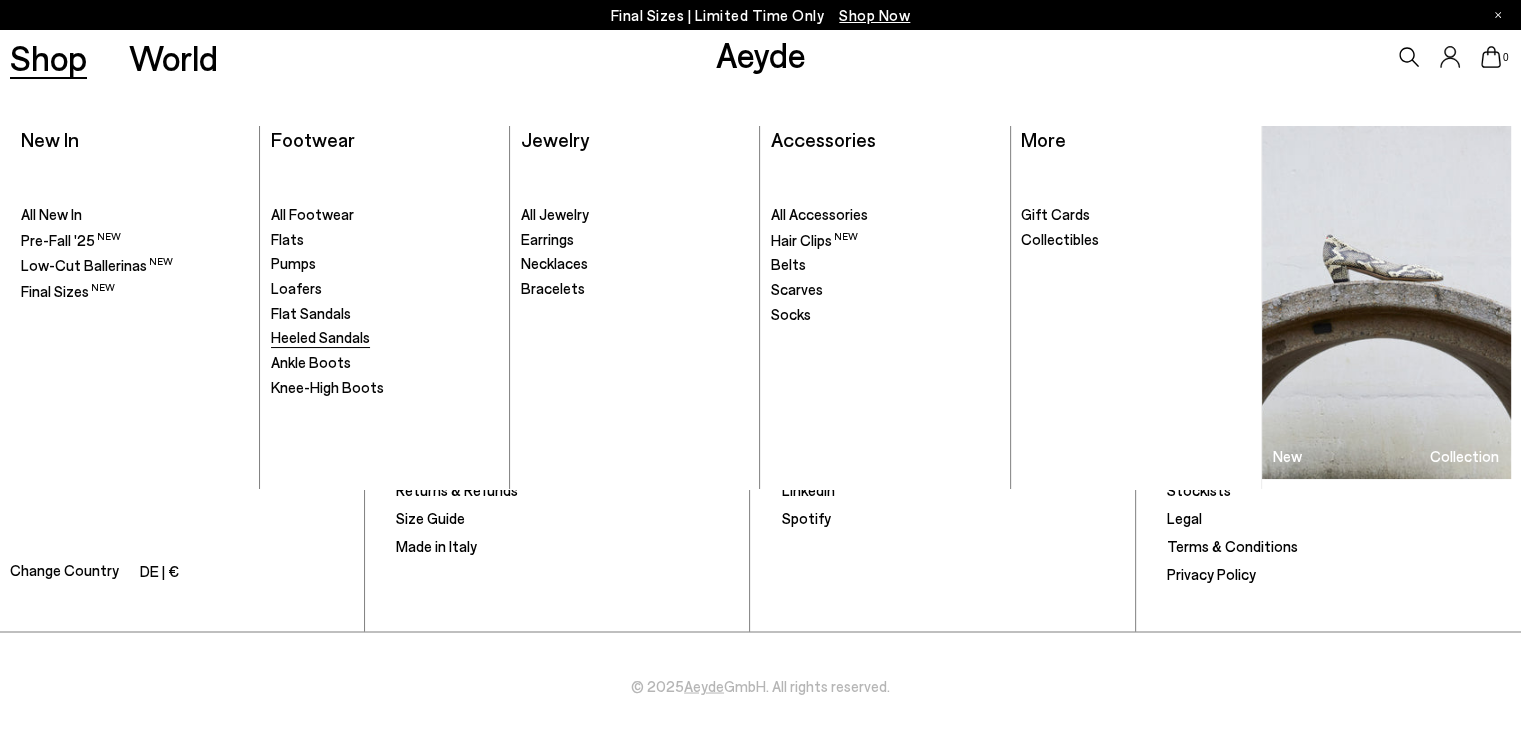 click on "Heeled Sandals" at bounding box center (320, 337) 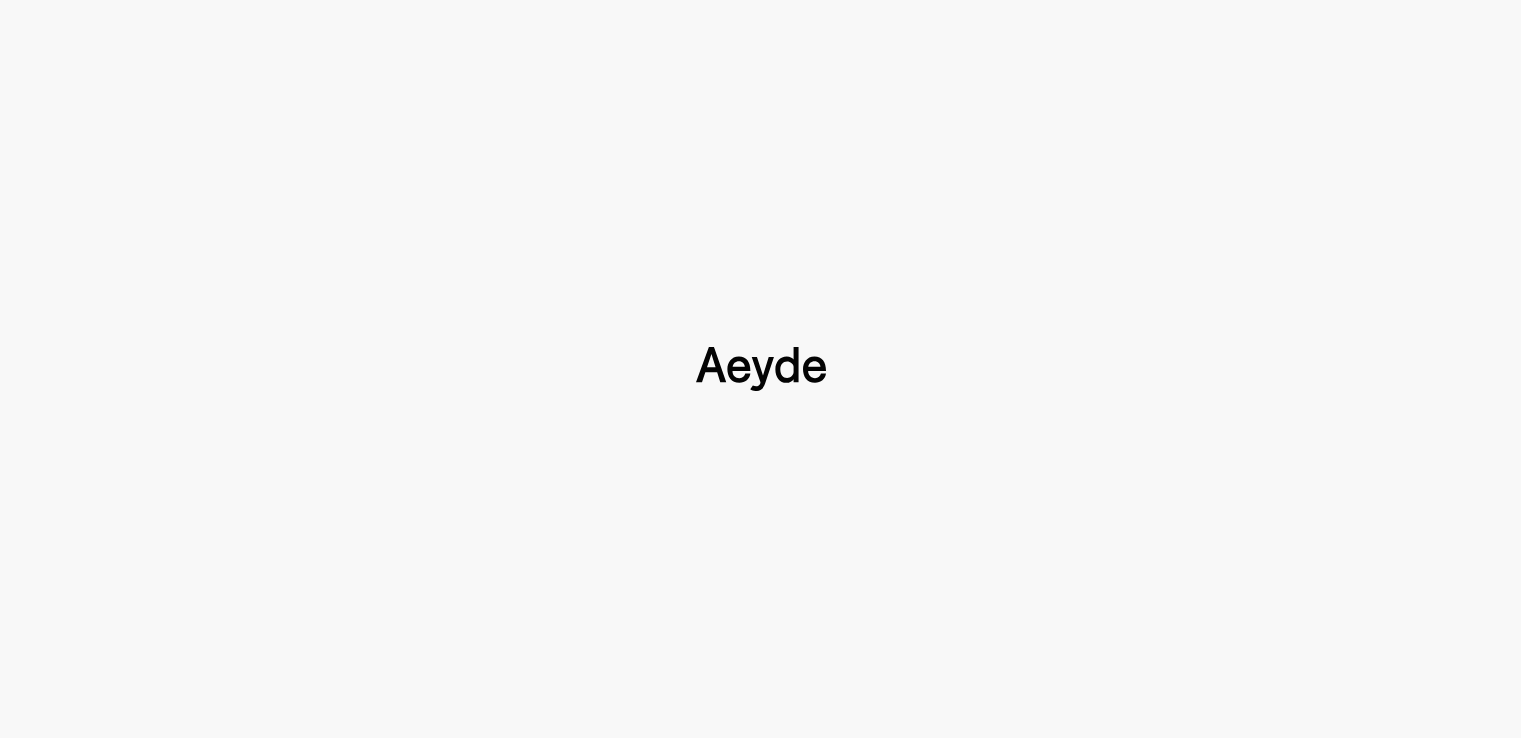 type 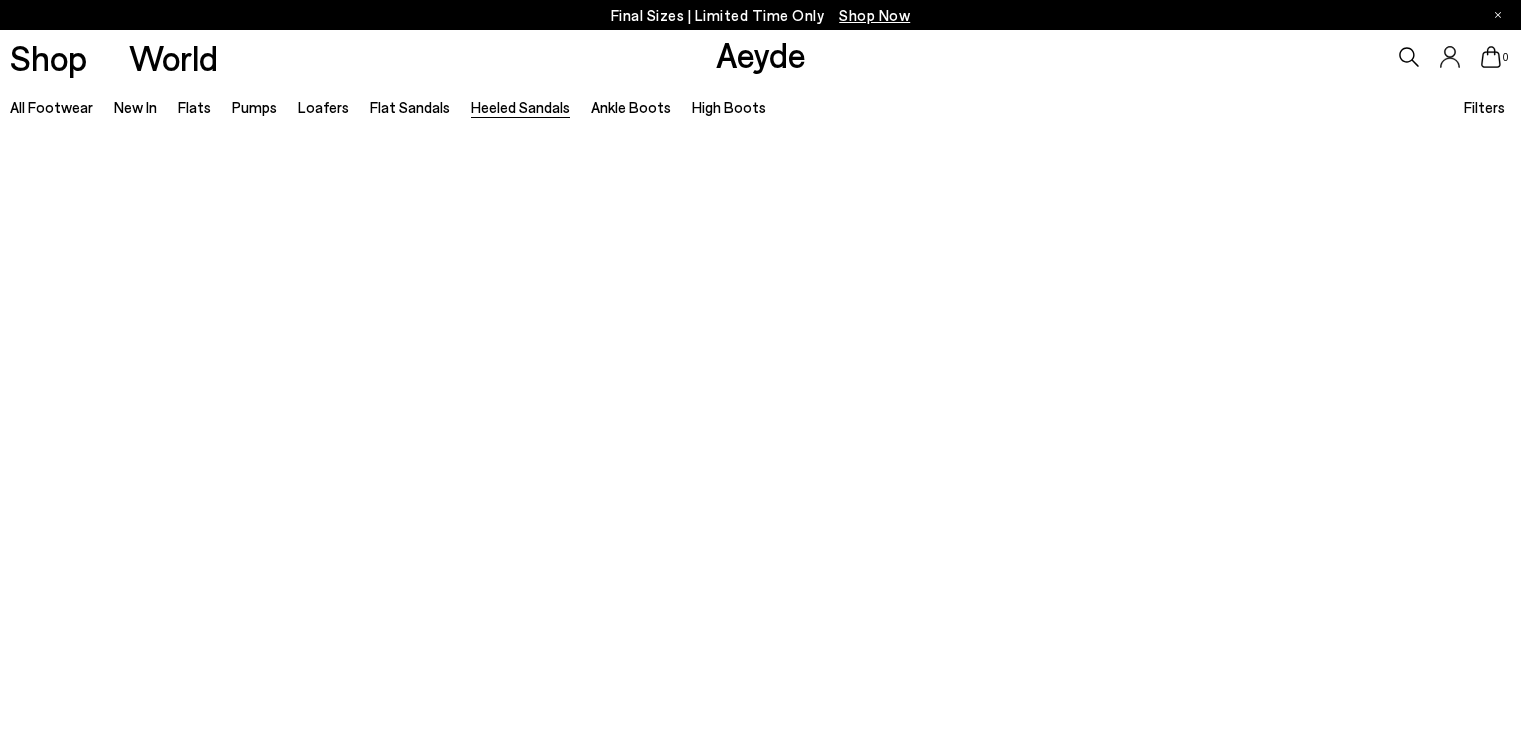 scroll, scrollTop: 0, scrollLeft: 0, axis: both 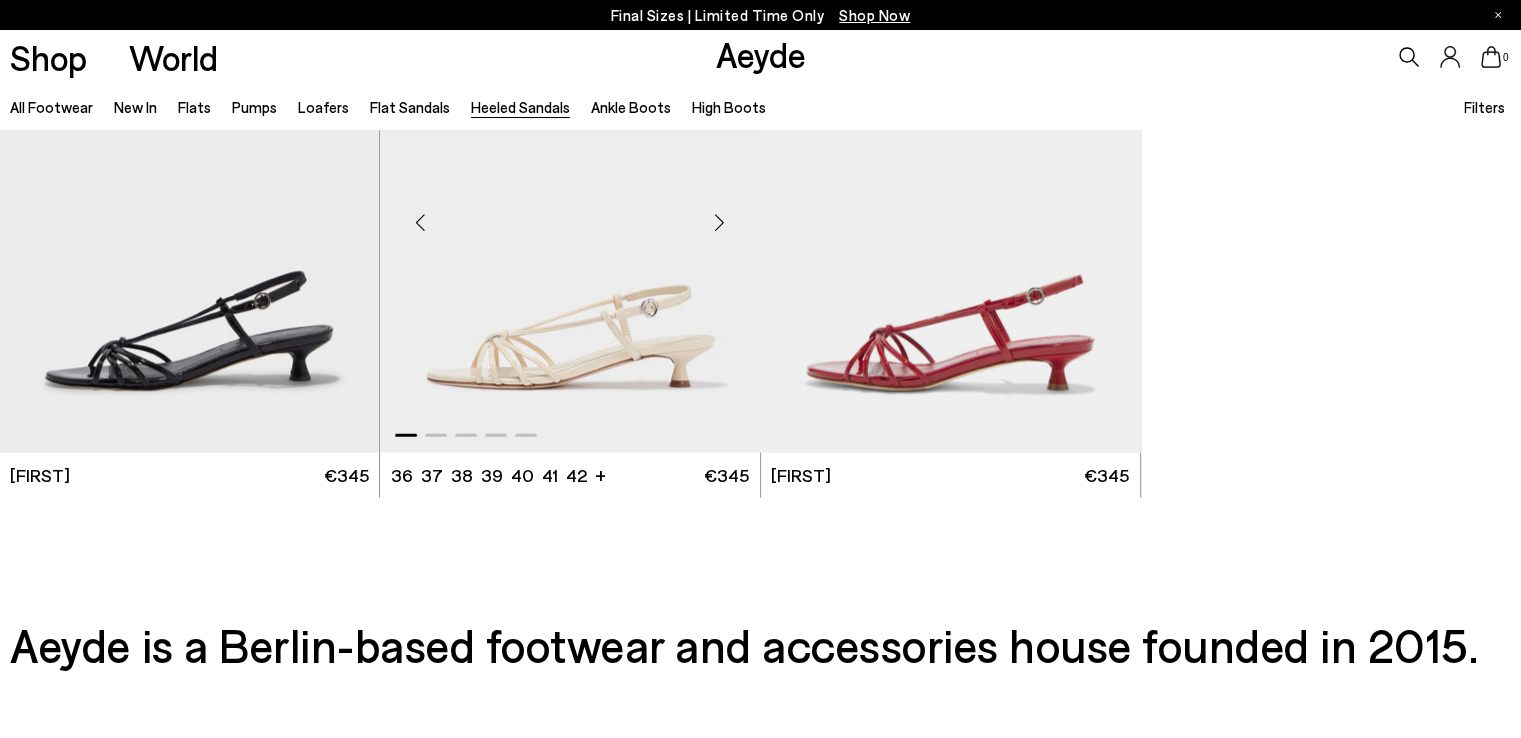 click at bounding box center [569, 214] 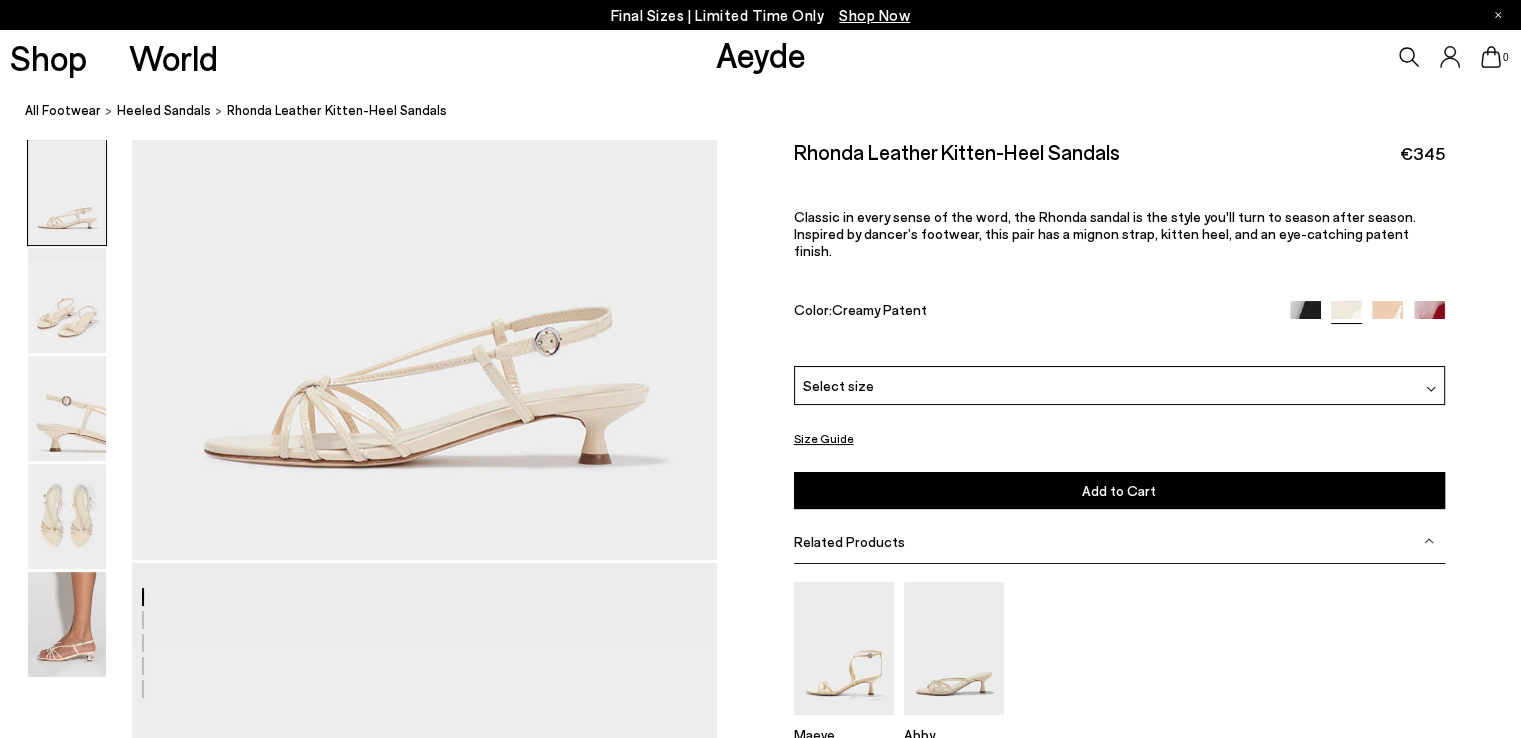 scroll, scrollTop: 200, scrollLeft: 0, axis: vertical 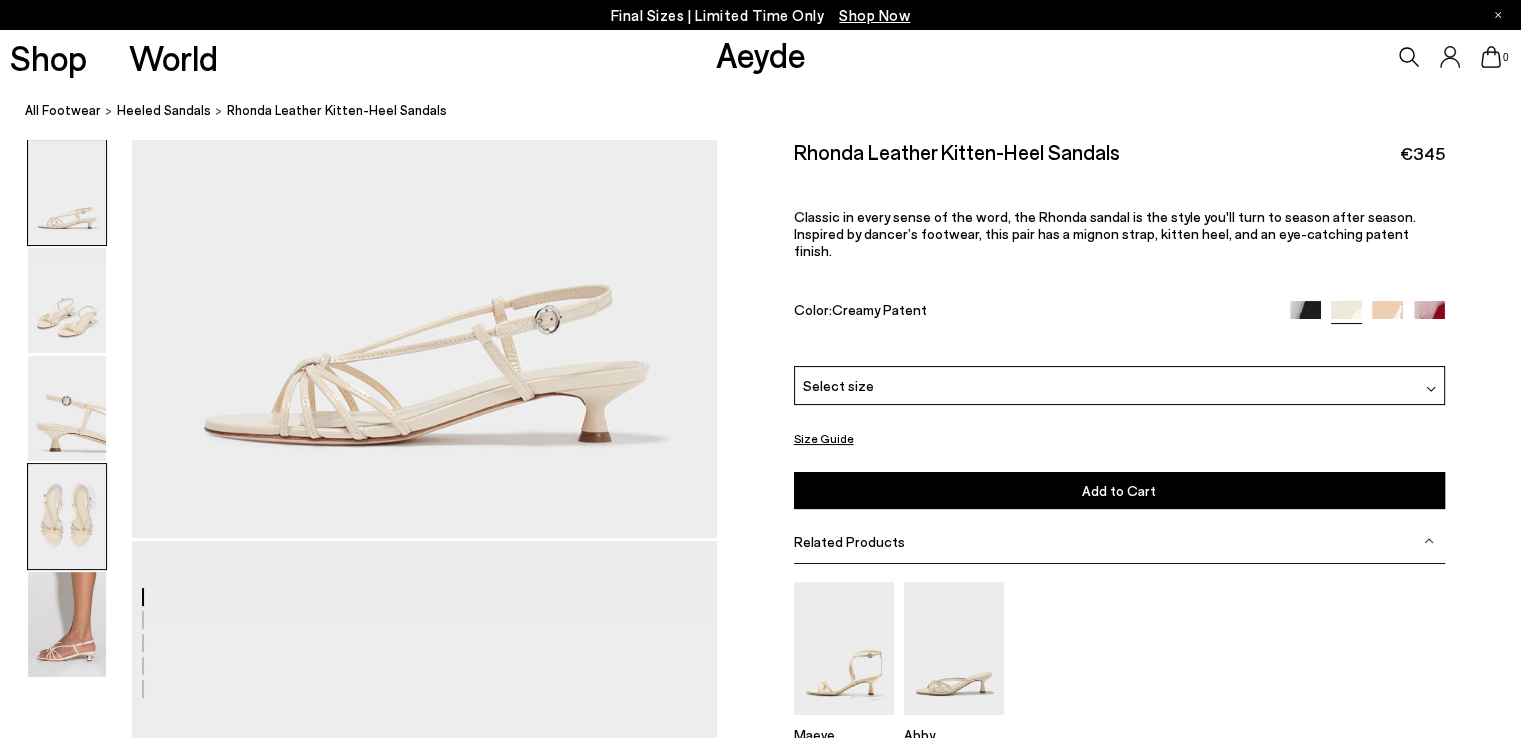 click at bounding box center [67, 516] 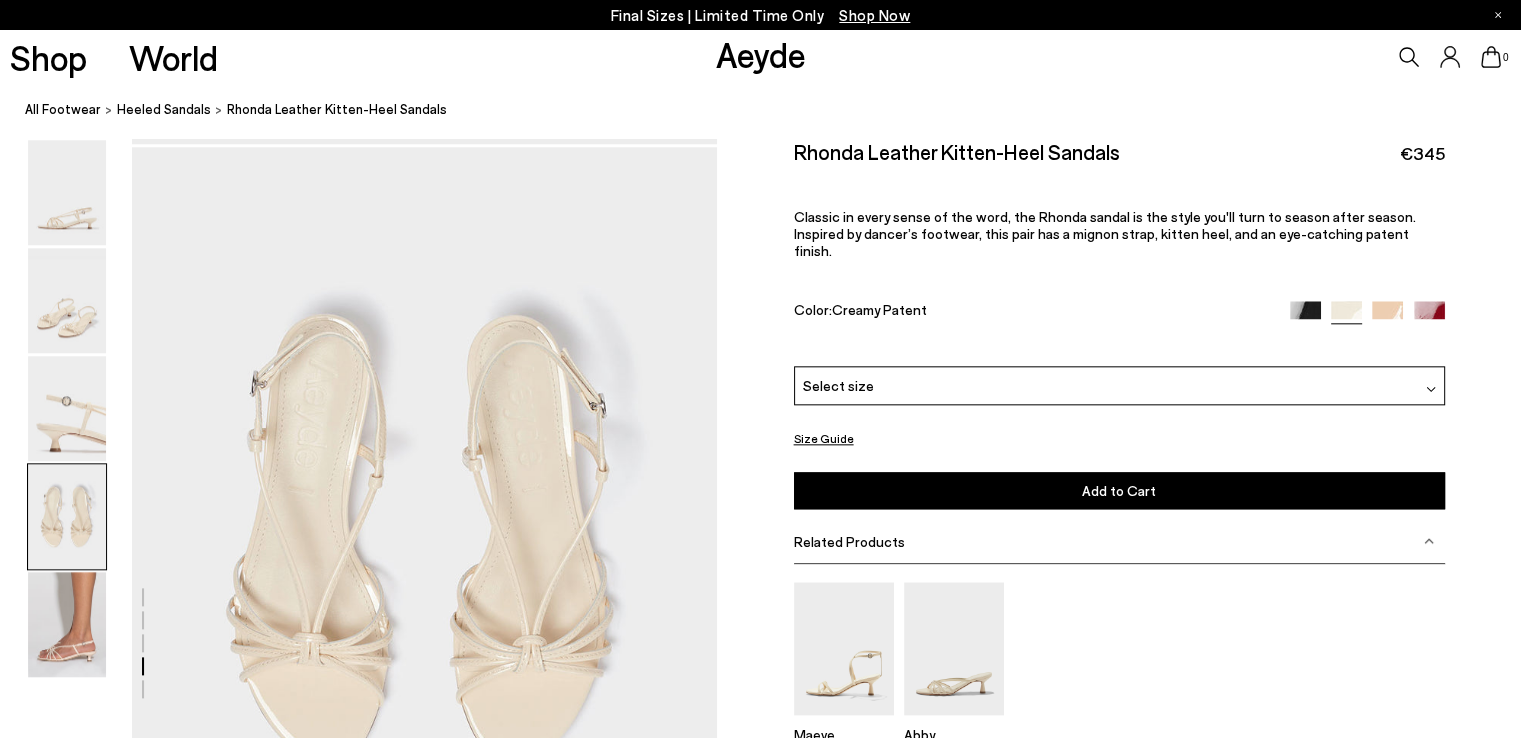 scroll, scrollTop: 2170, scrollLeft: 0, axis: vertical 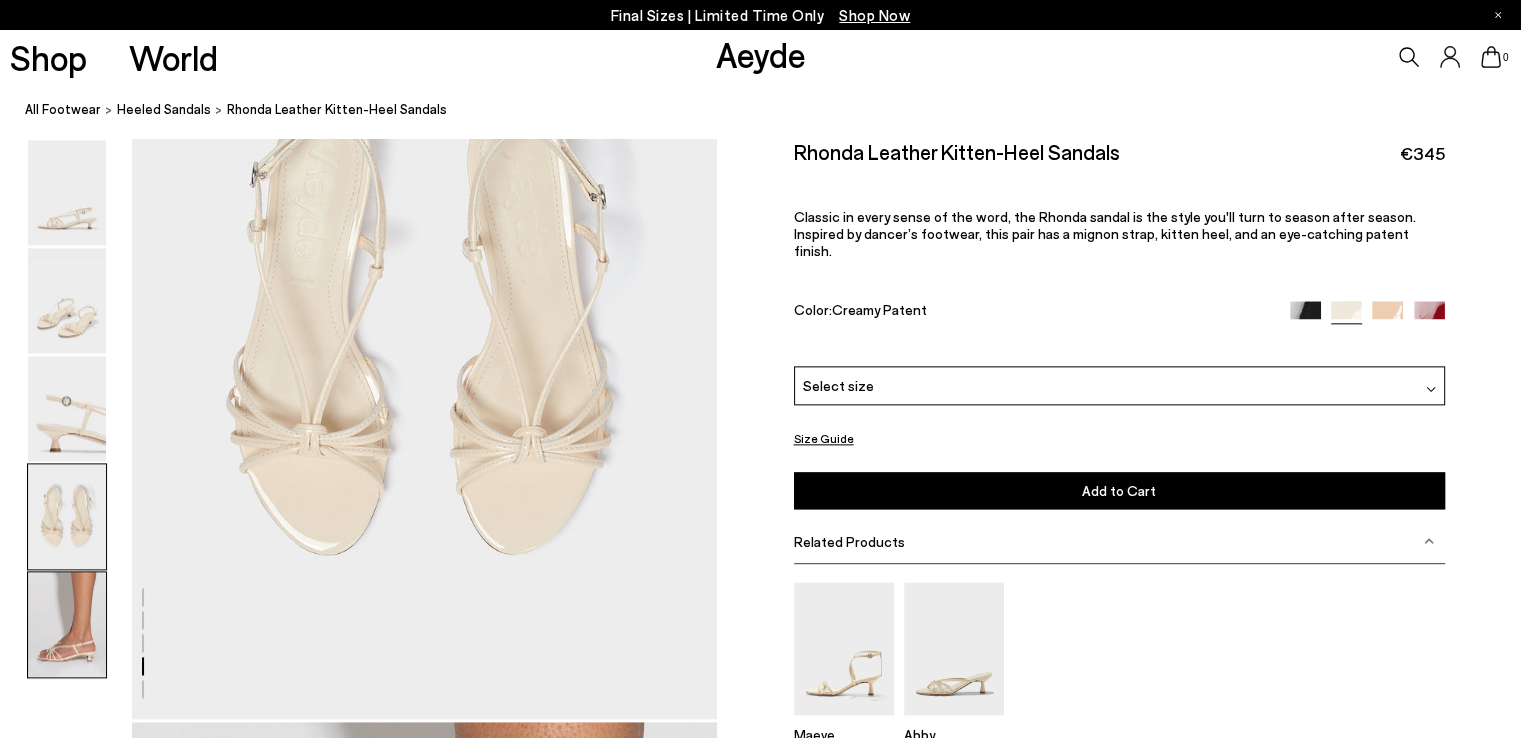 click at bounding box center [67, 624] 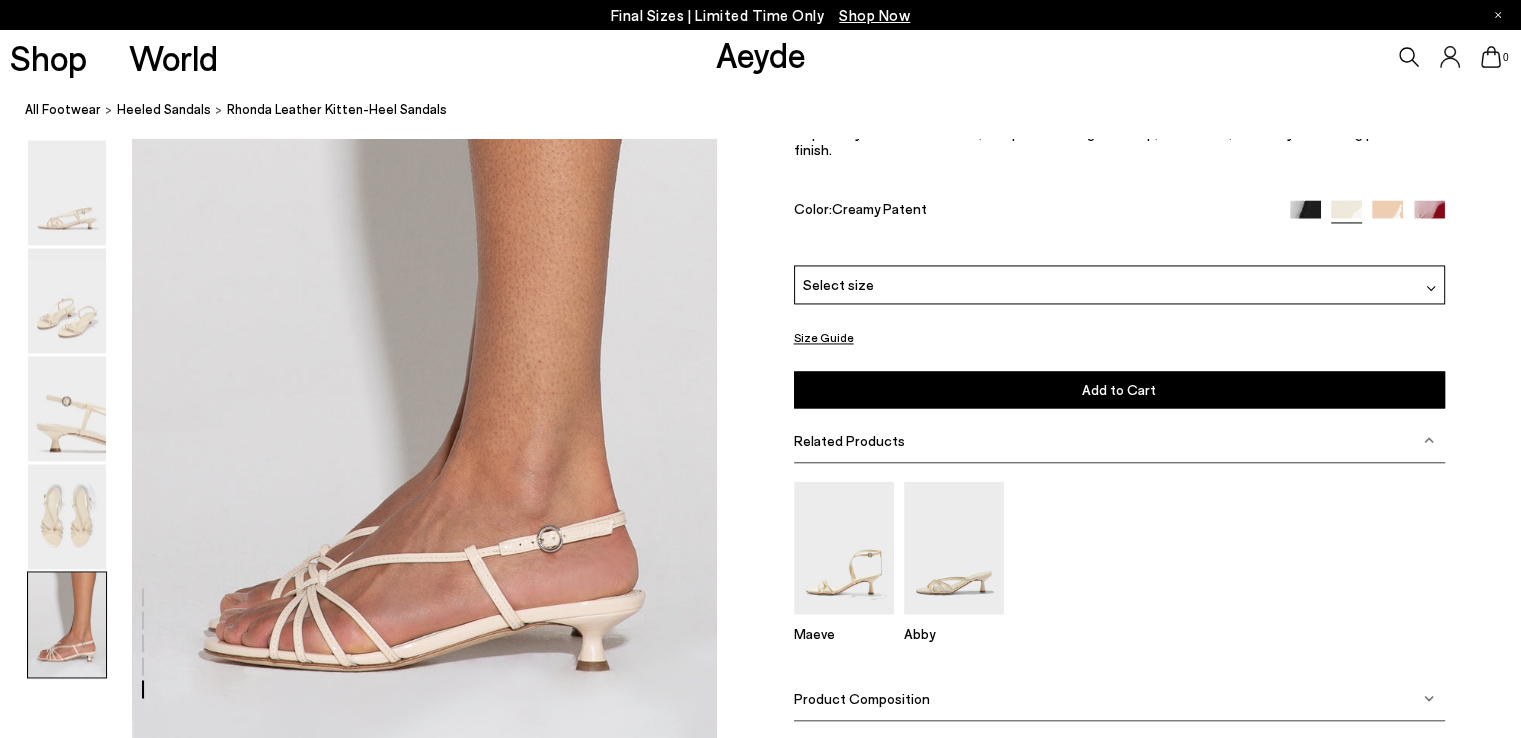 scroll, scrollTop: 3091, scrollLeft: 0, axis: vertical 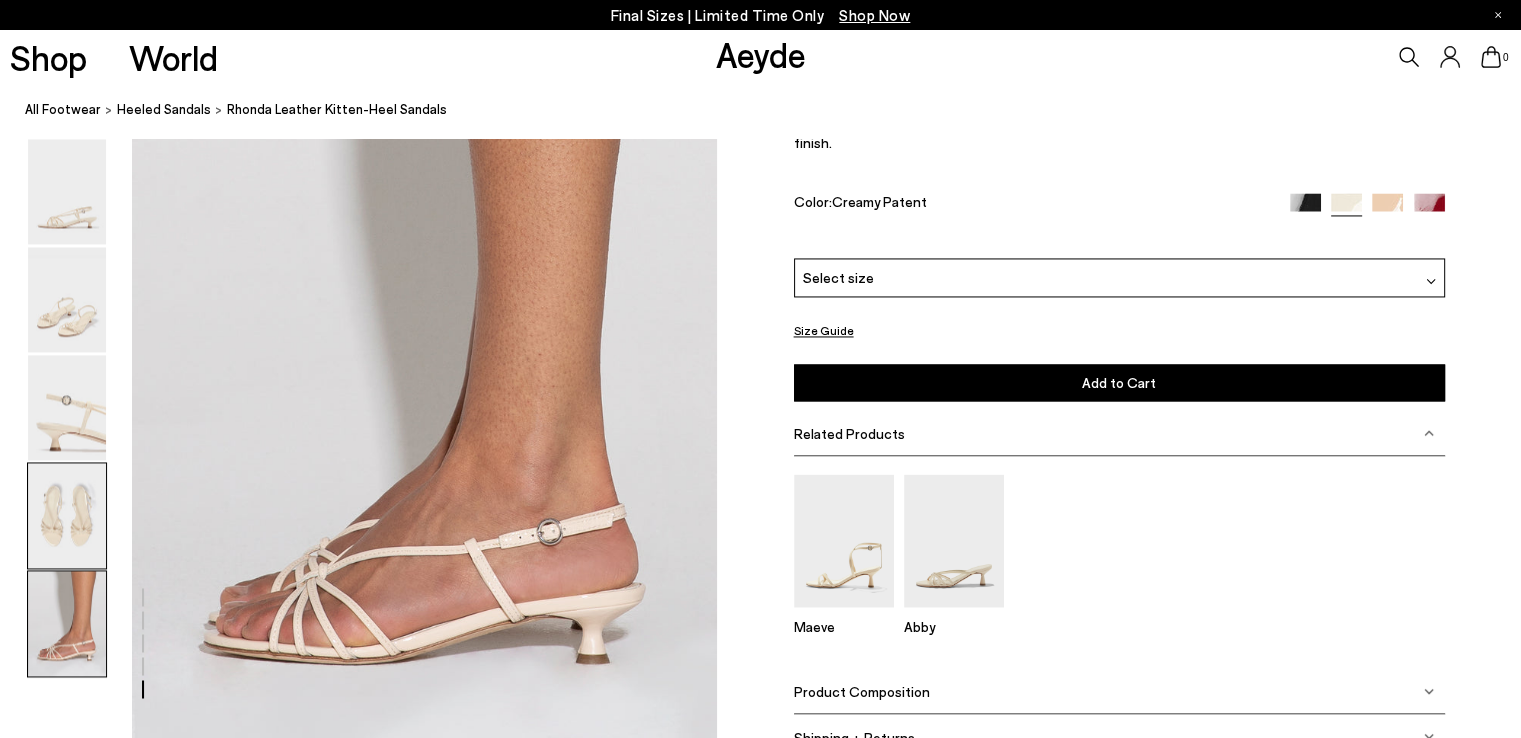 click at bounding box center [67, 516] 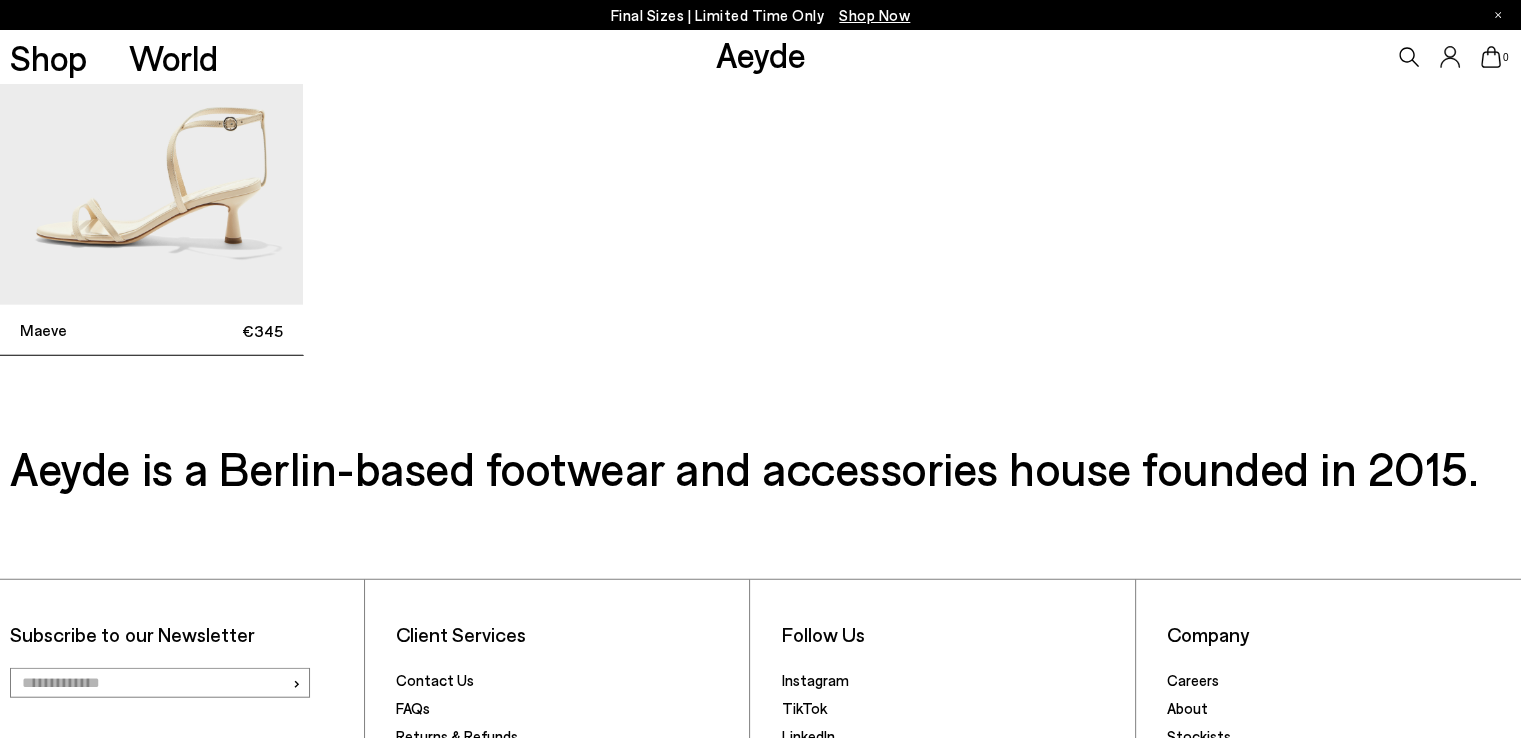 scroll, scrollTop: 4470, scrollLeft: 0, axis: vertical 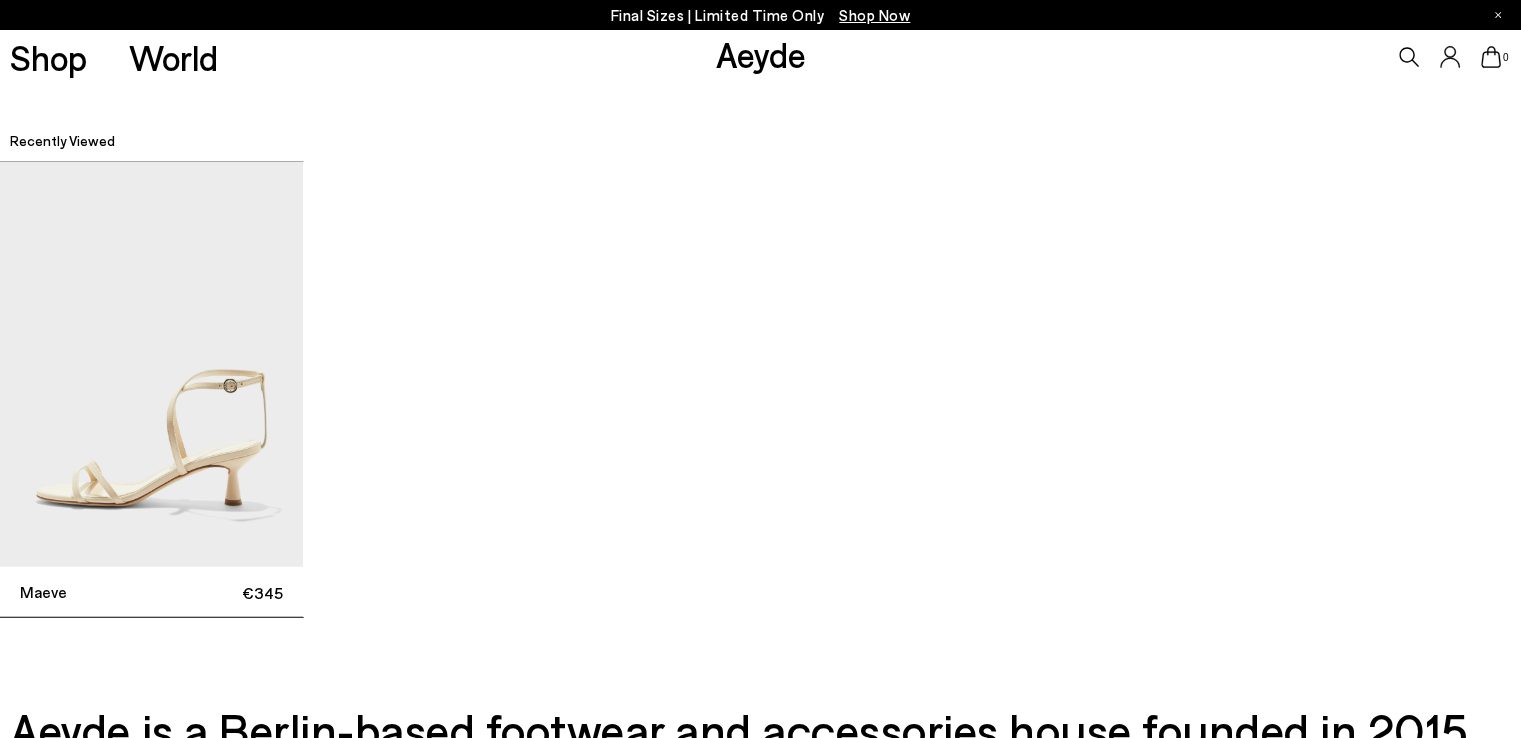 click on "Maeve
€345" at bounding box center (151, 592) 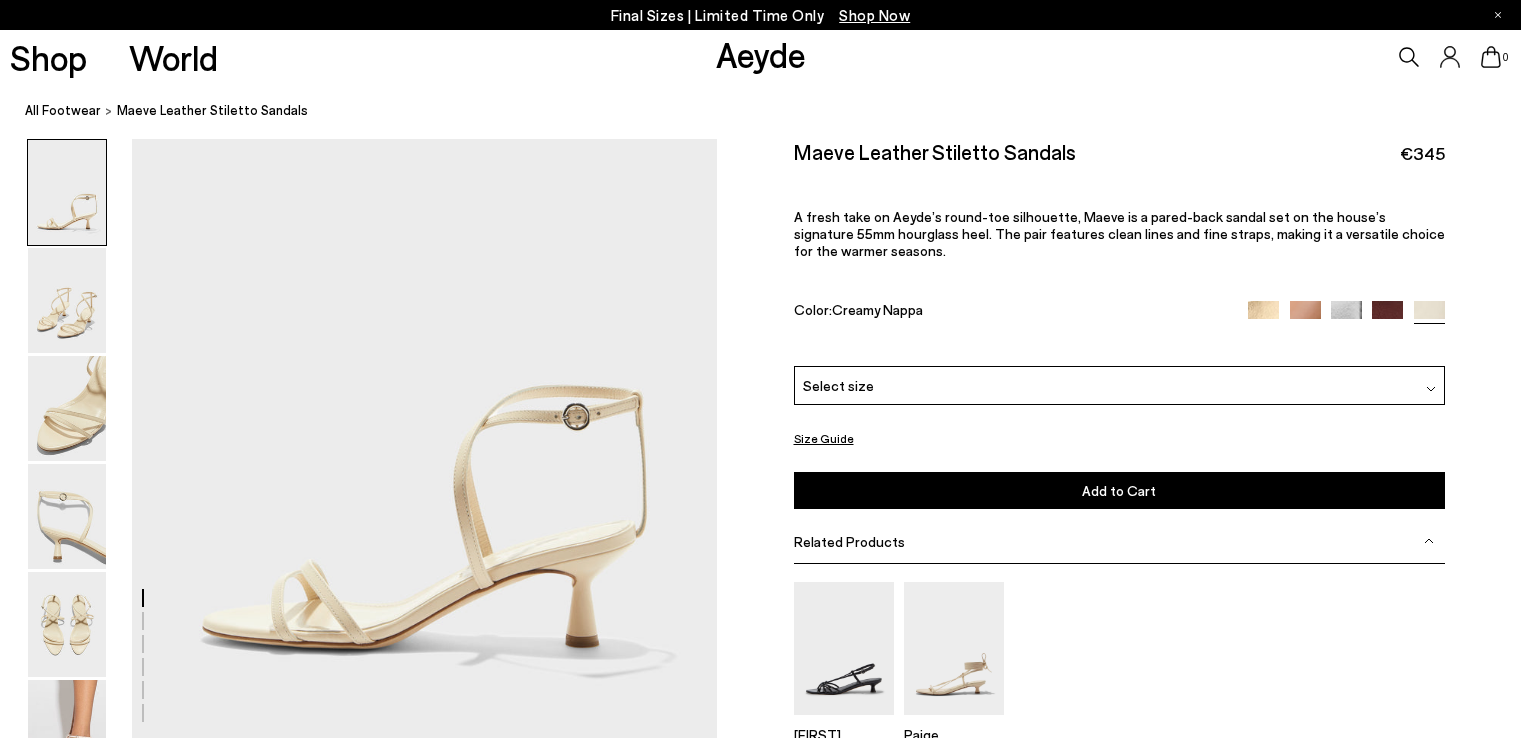 scroll, scrollTop: 0, scrollLeft: 0, axis: both 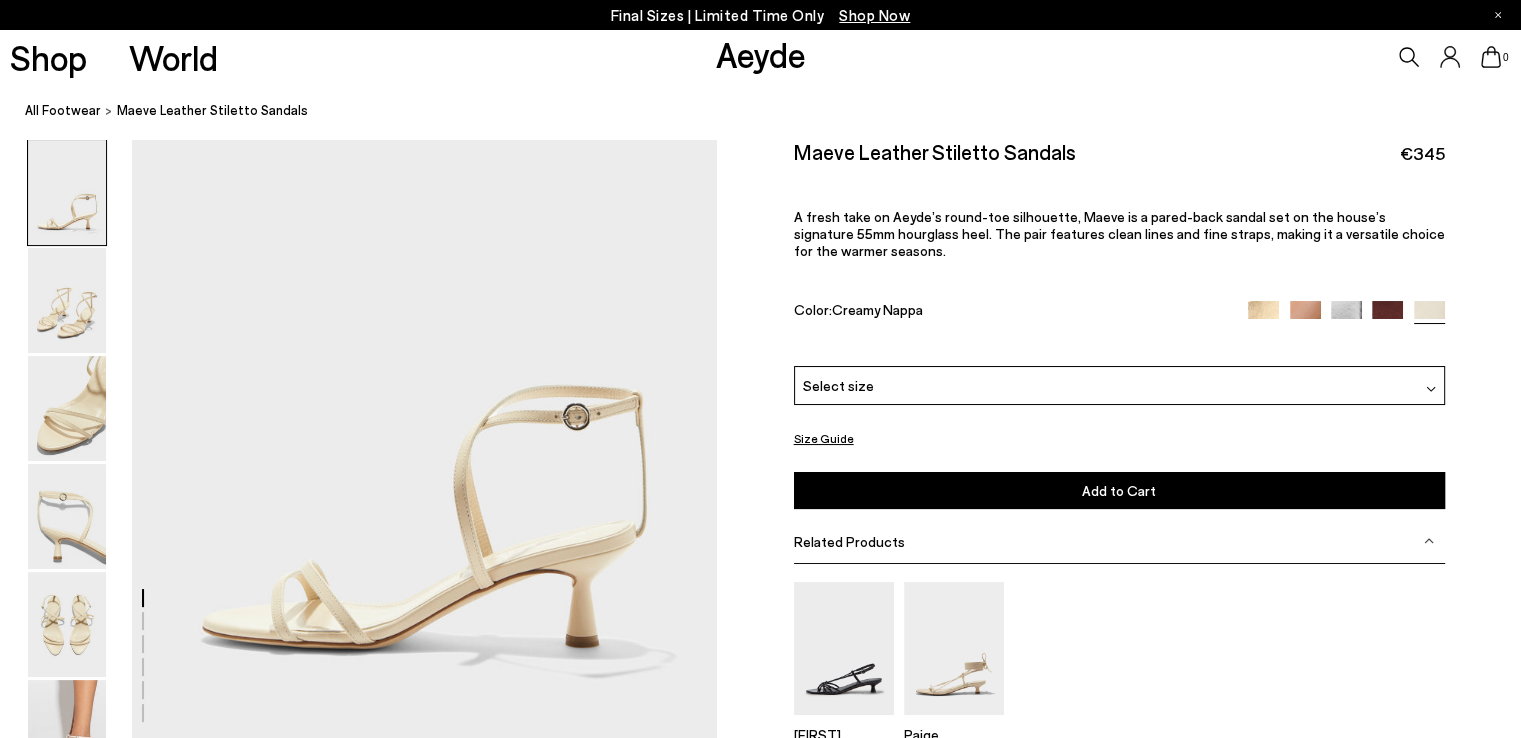 click on "Select size" at bounding box center [1119, 385] 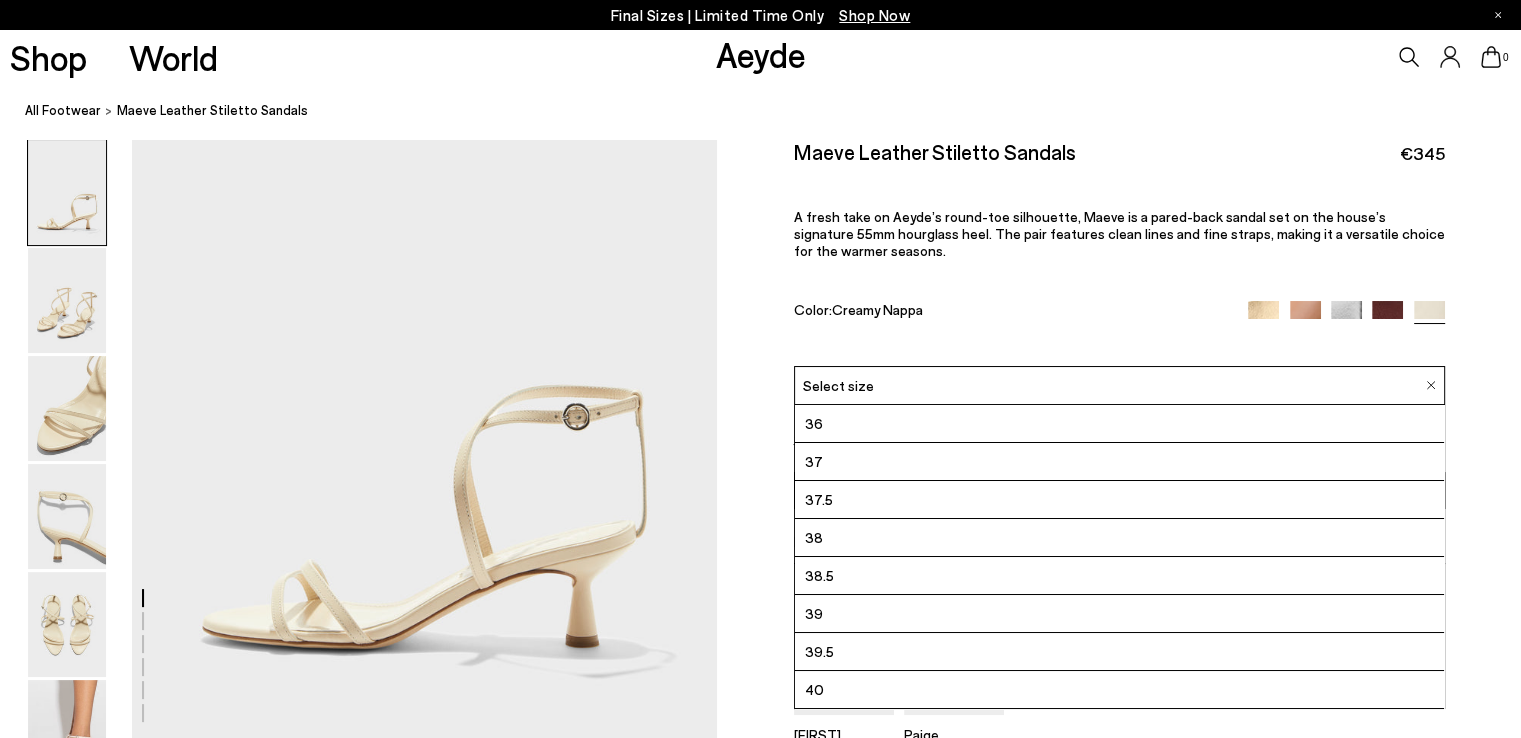 click on "Select size" at bounding box center [1119, 385] 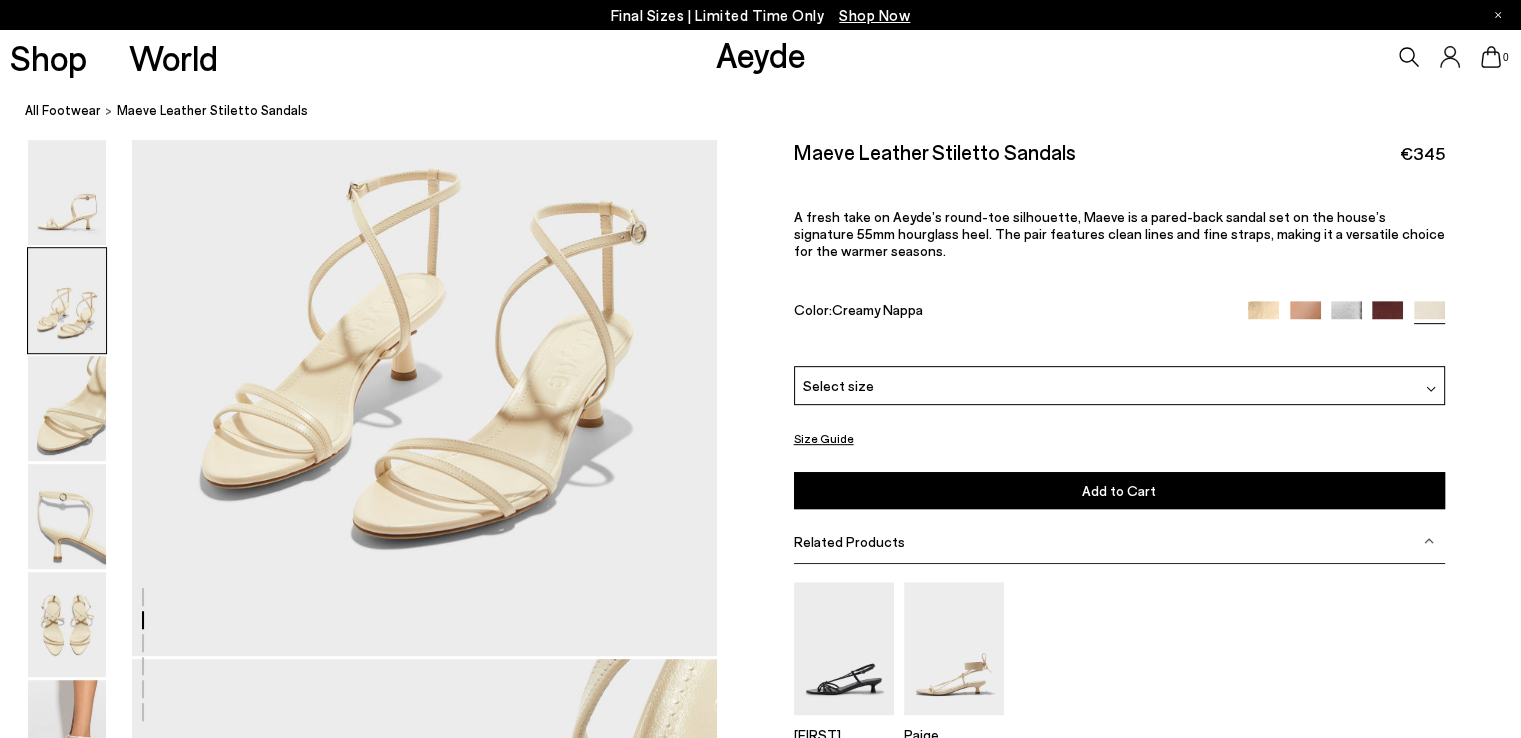 scroll, scrollTop: 800, scrollLeft: 0, axis: vertical 